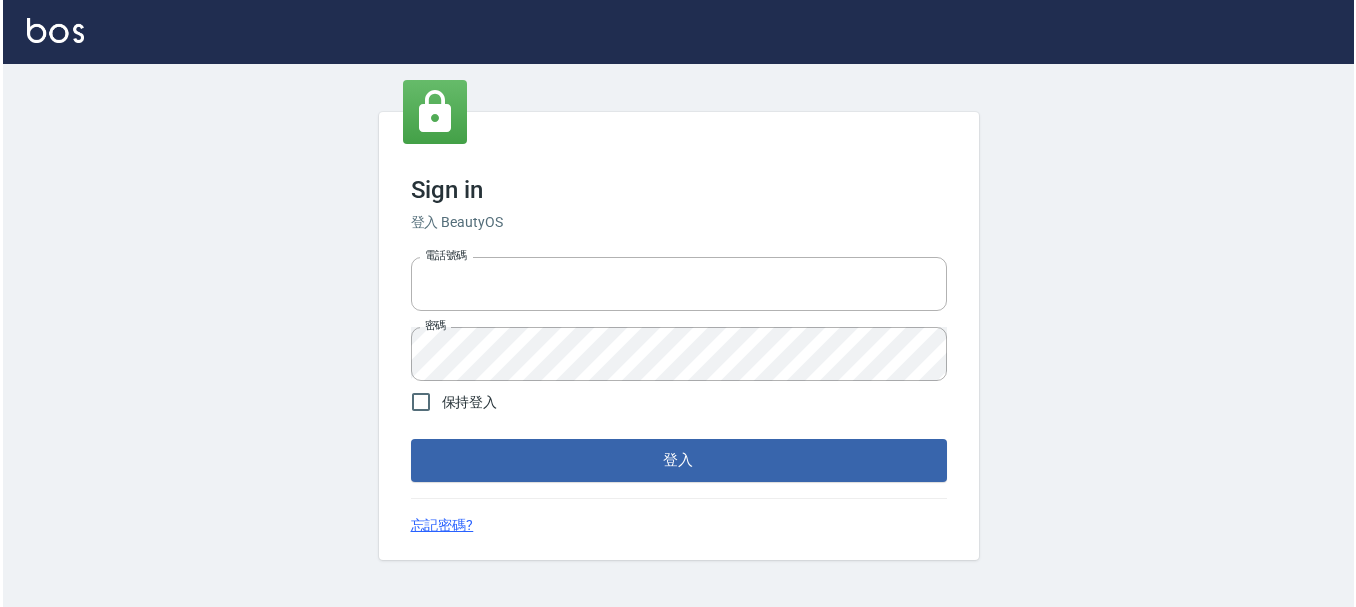 scroll, scrollTop: 0, scrollLeft: 0, axis: both 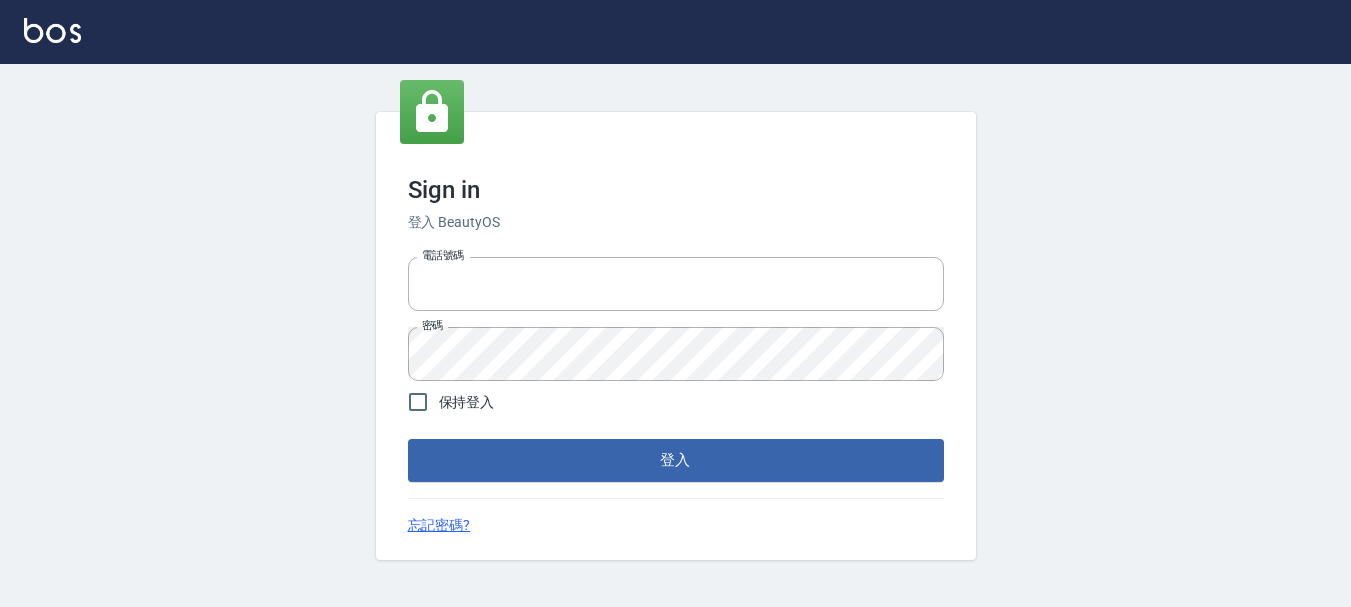 type on "27151227" 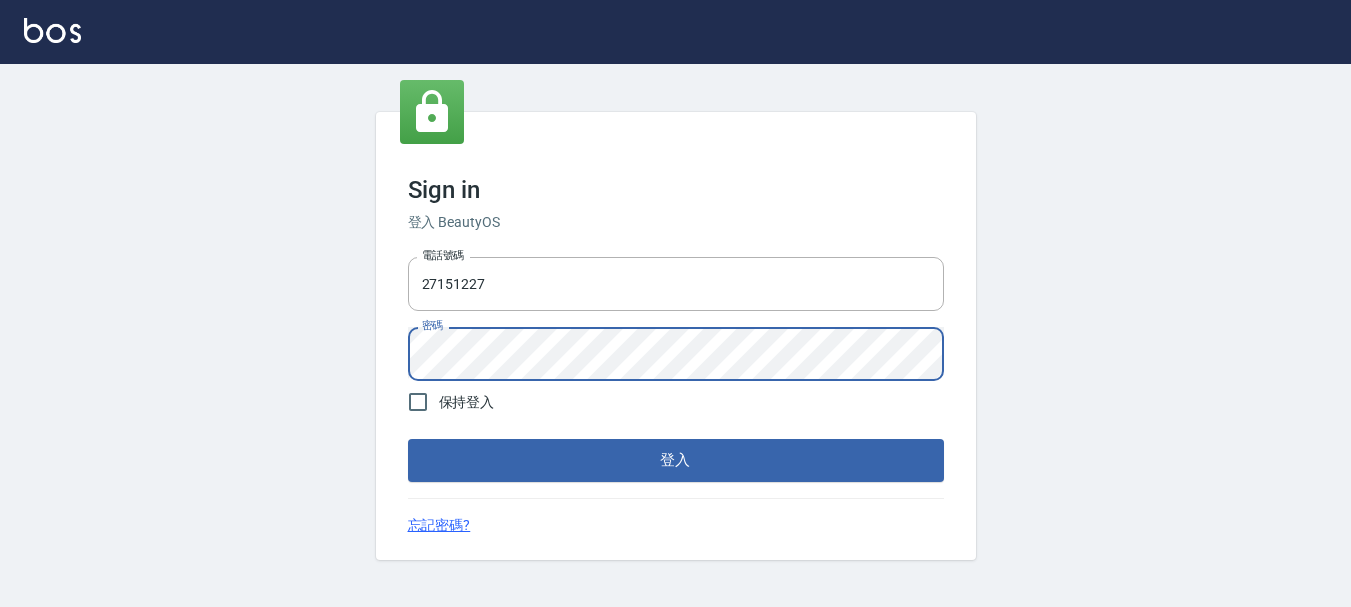 click on "登入" at bounding box center [676, 460] 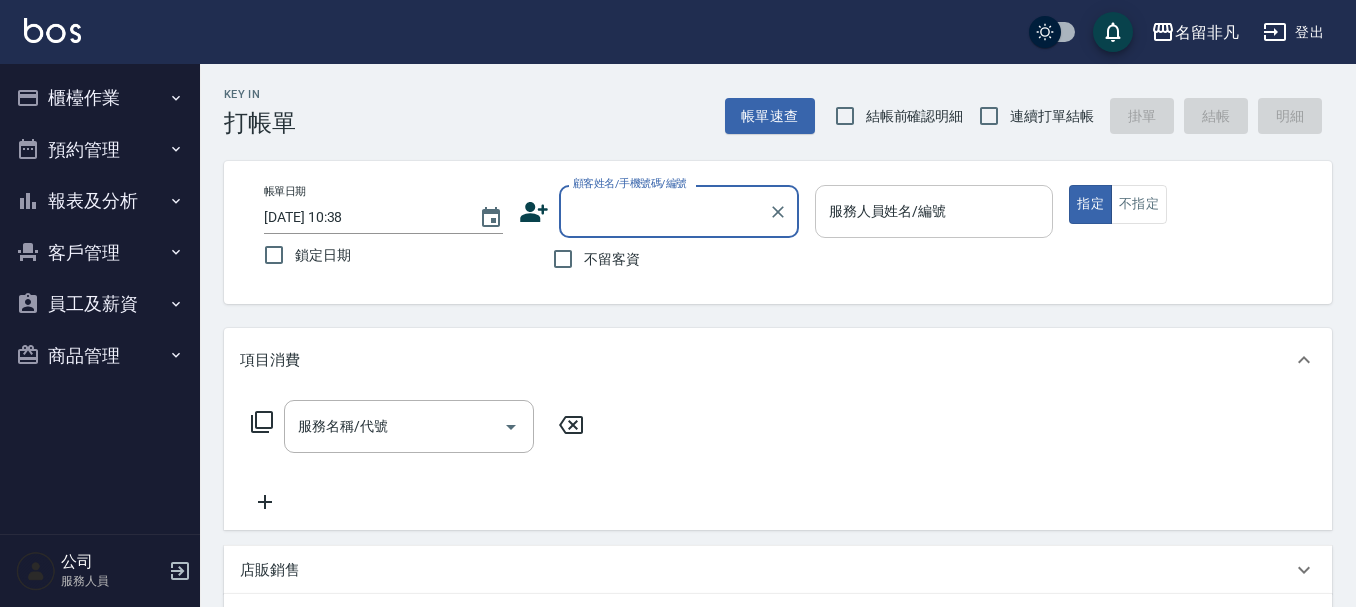 click on "服務人員姓名/編號 服務人員姓名/編號" at bounding box center (934, 211) 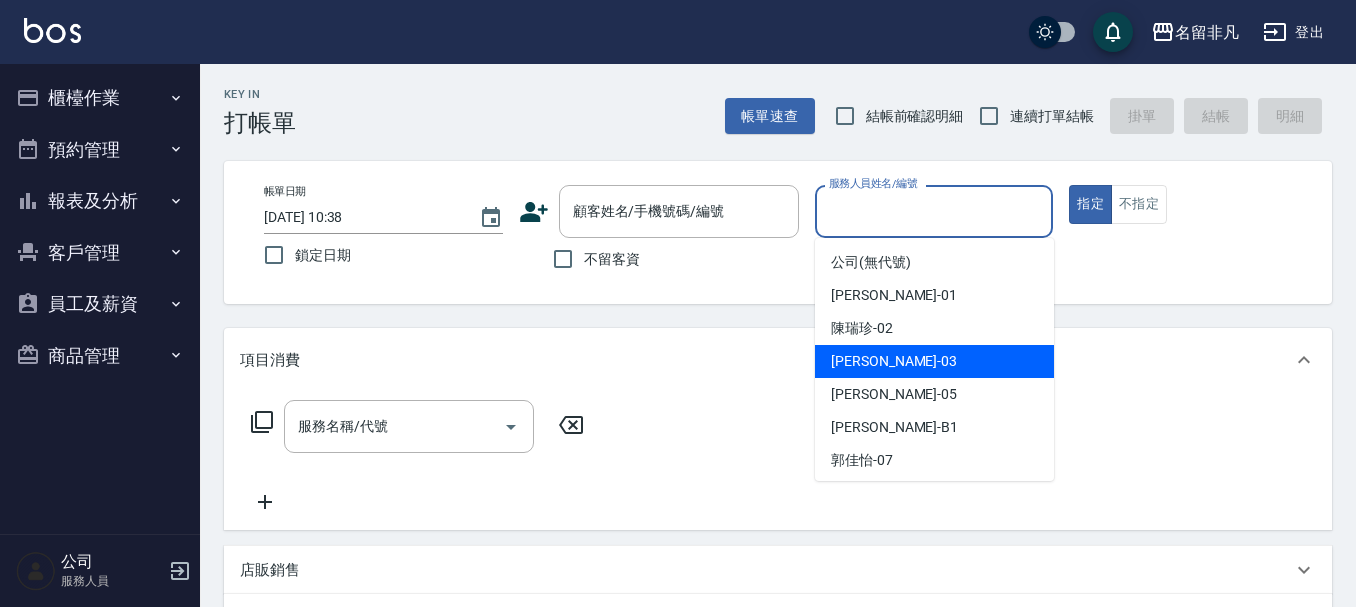 click on "[PERSON_NAME] -03" at bounding box center (934, 361) 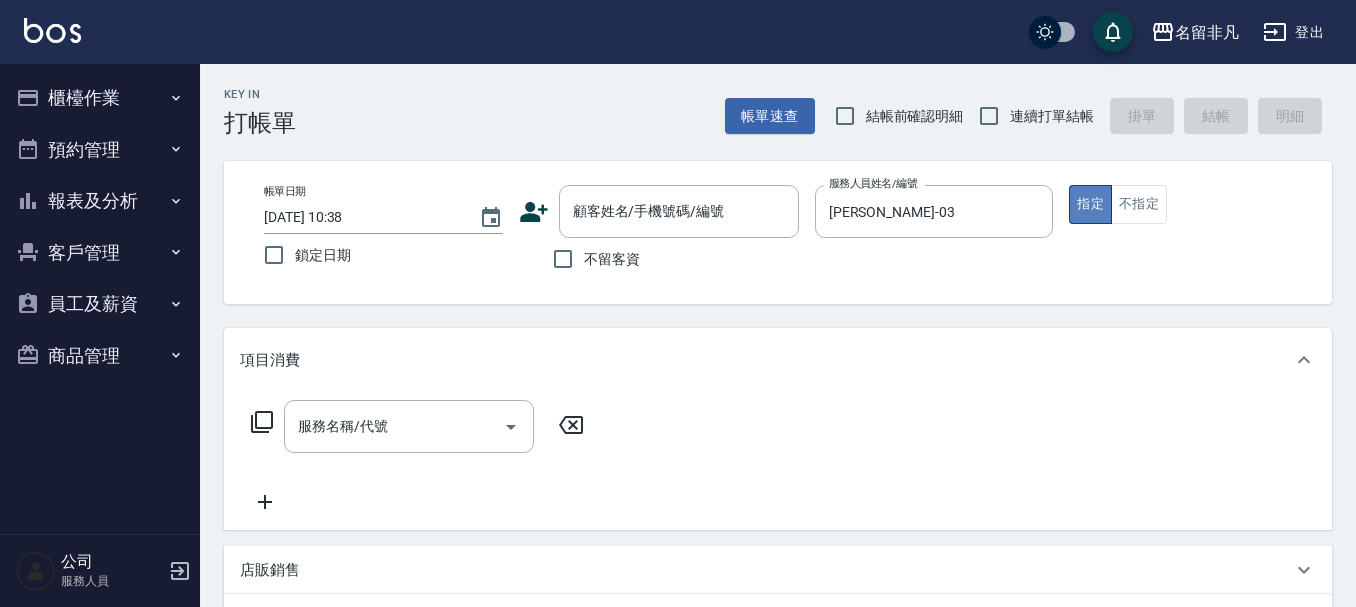 click on "指定" at bounding box center (1090, 204) 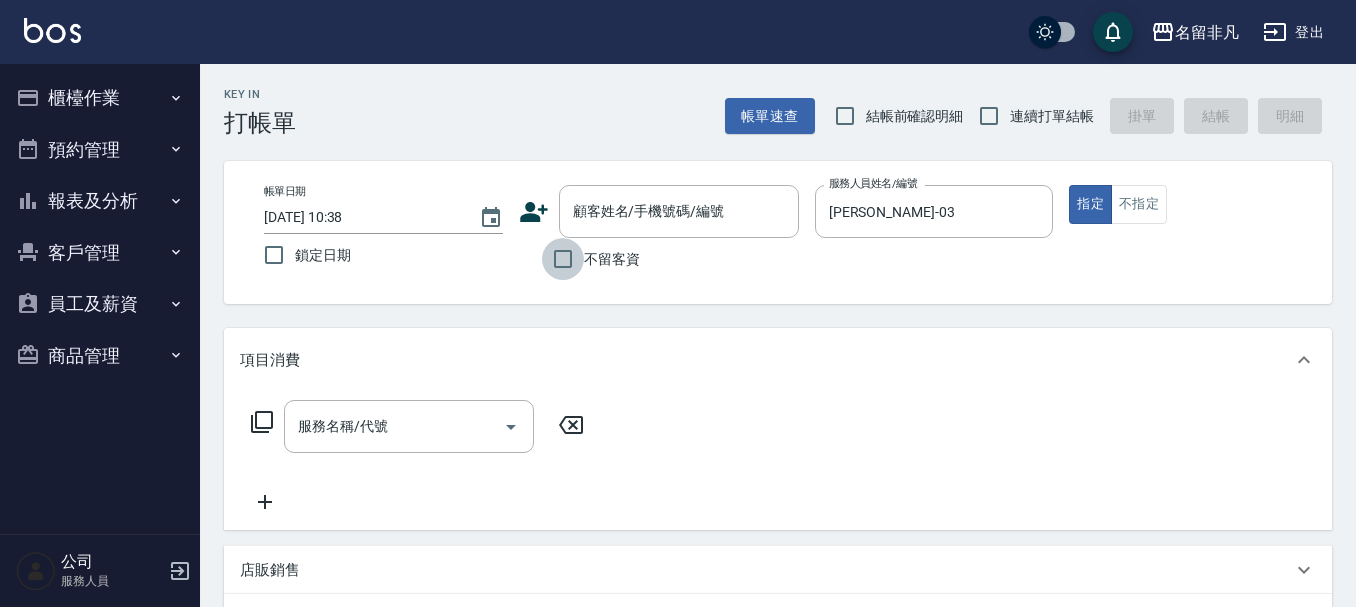 click on "不留客資" at bounding box center [563, 259] 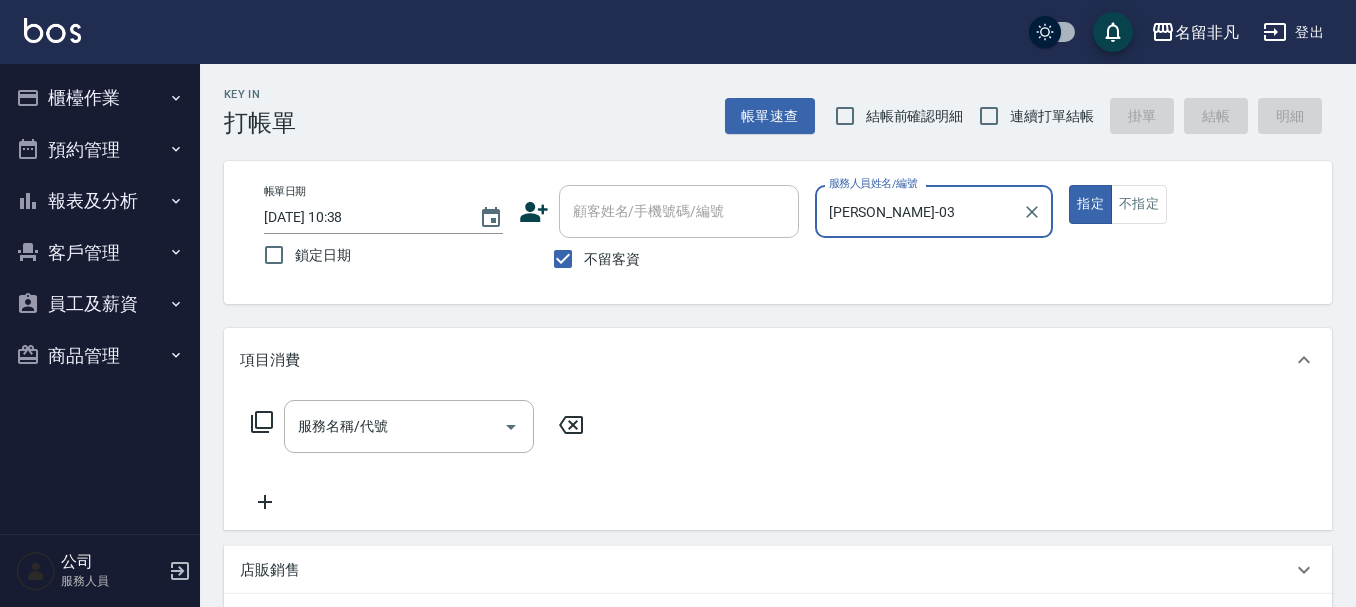 click 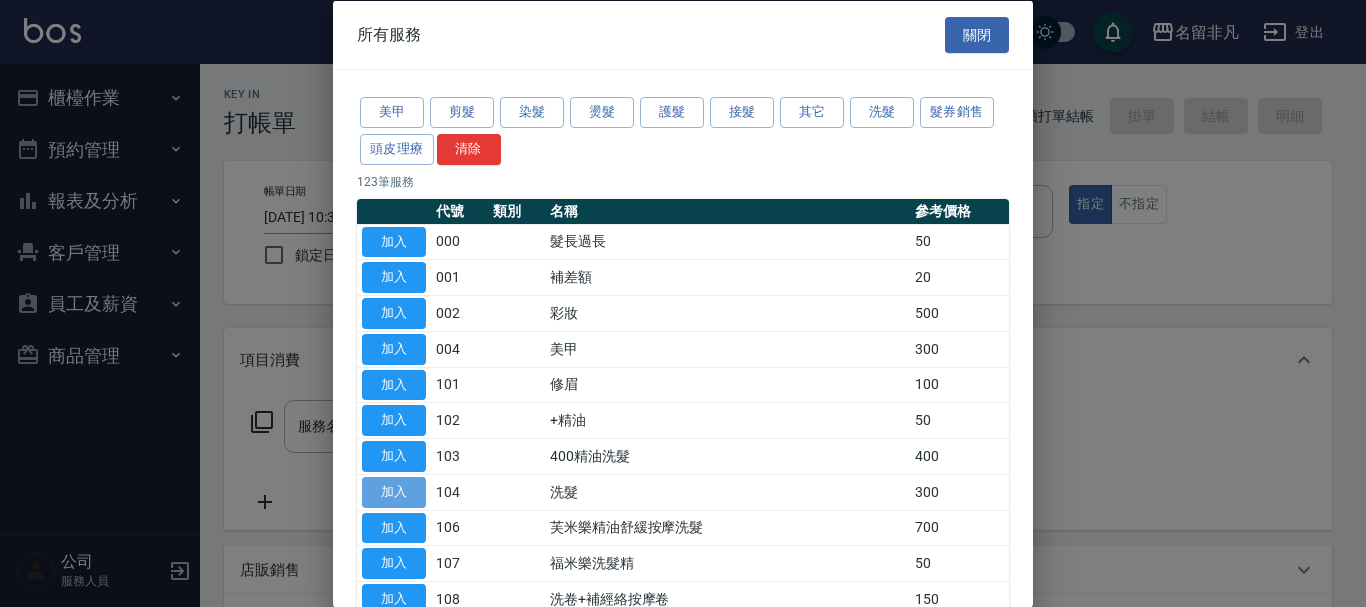 click on "加入" at bounding box center [394, 491] 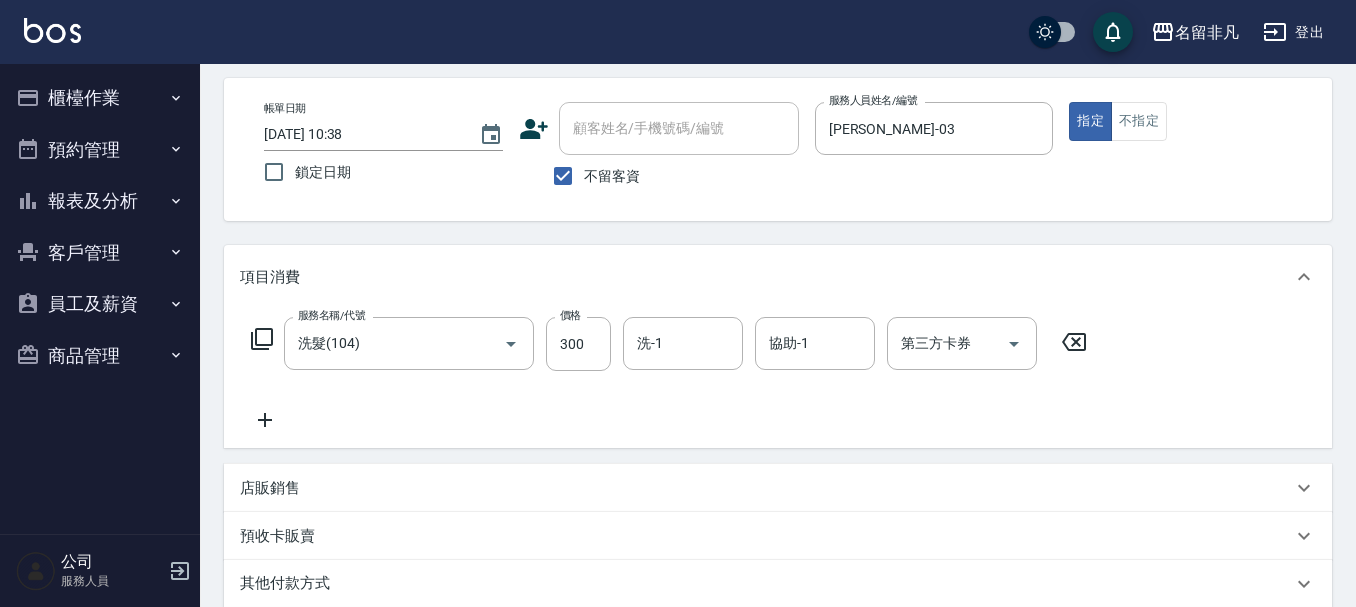 scroll, scrollTop: 58, scrollLeft: 0, axis: vertical 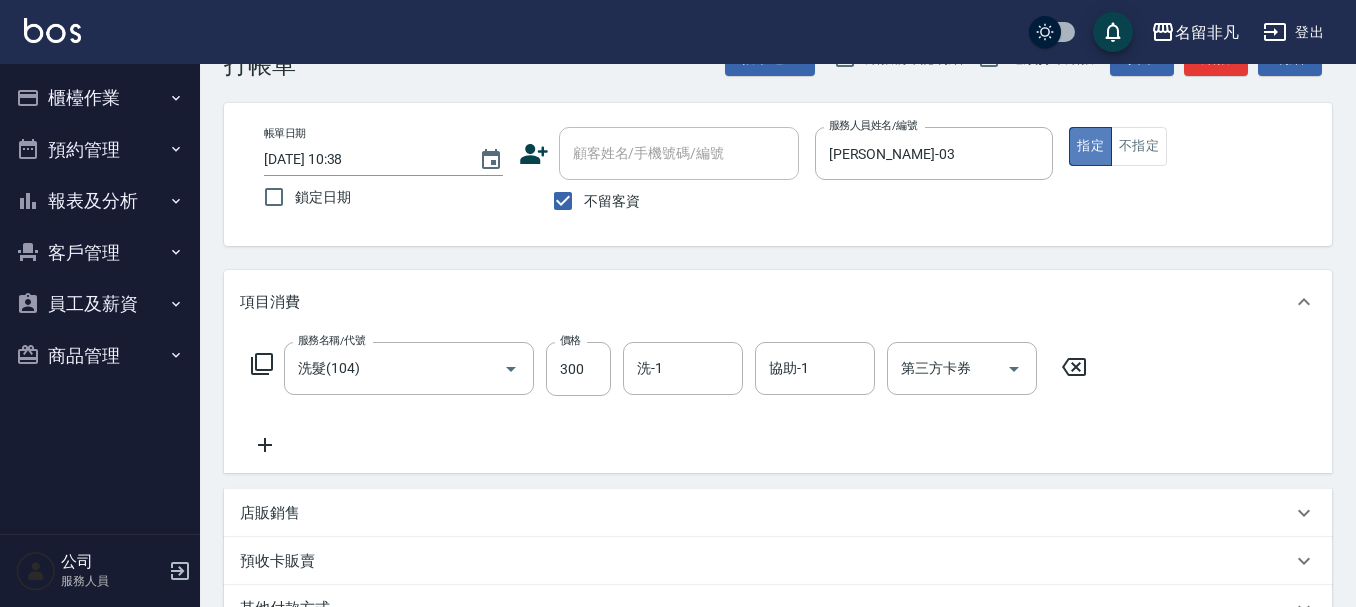 click on "指定" at bounding box center [1090, 146] 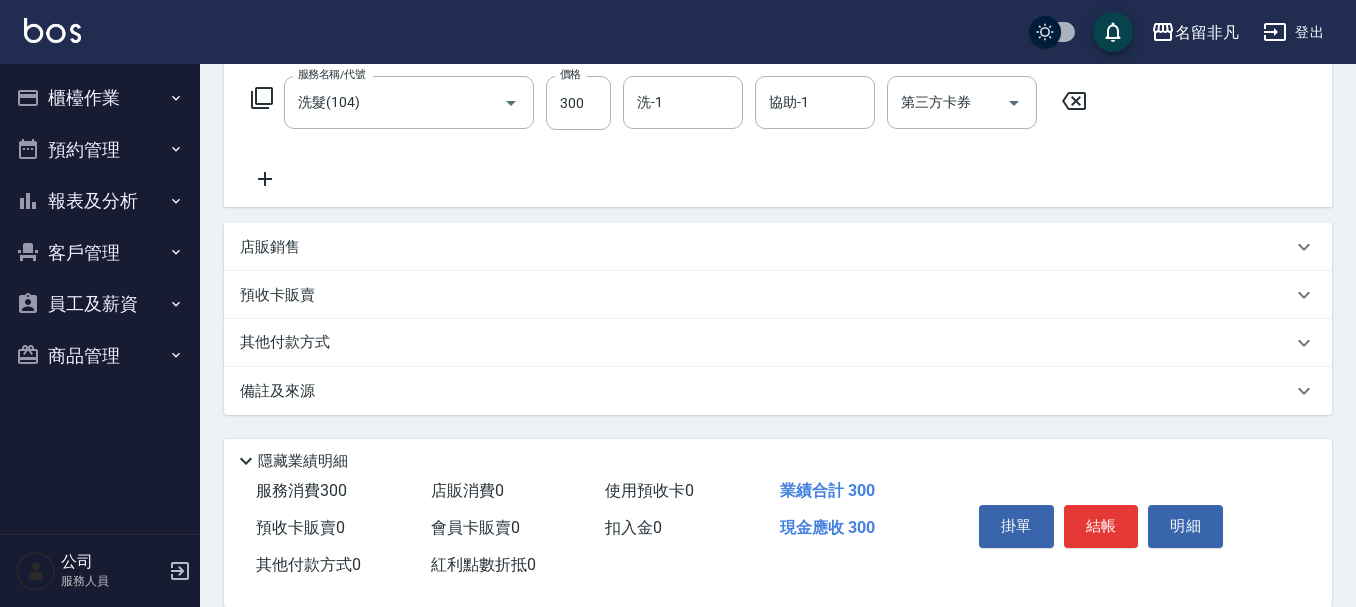 scroll, scrollTop: 358, scrollLeft: 0, axis: vertical 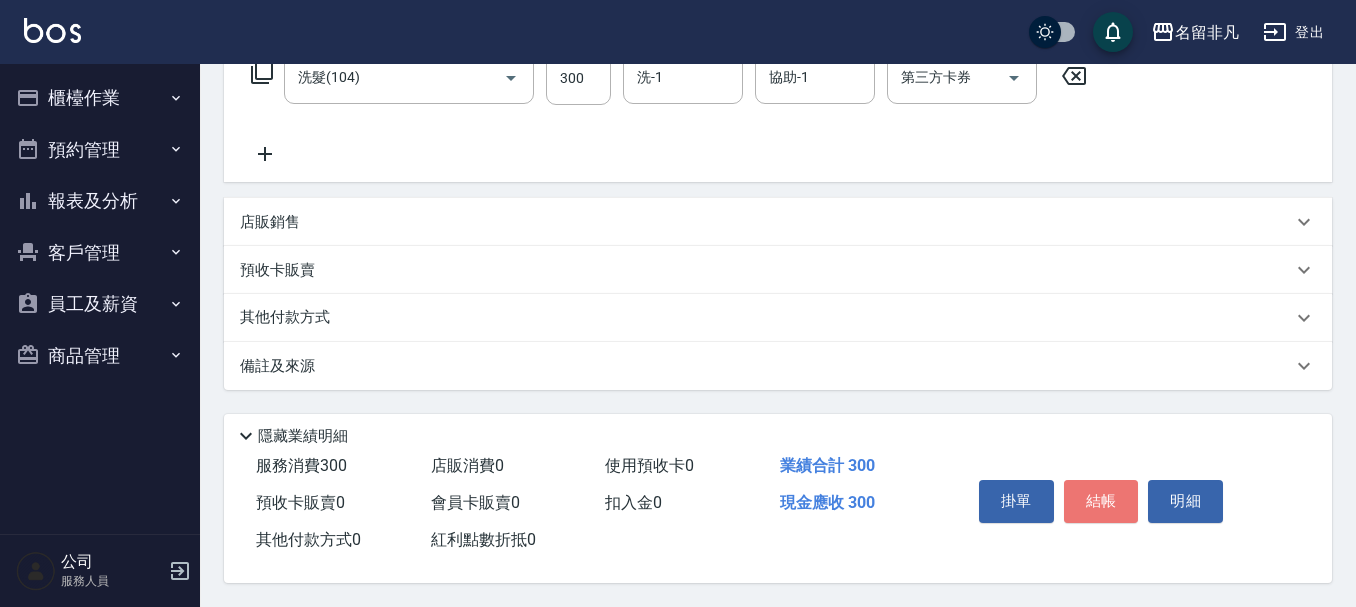 click on "結帳" at bounding box center (1101, 501) 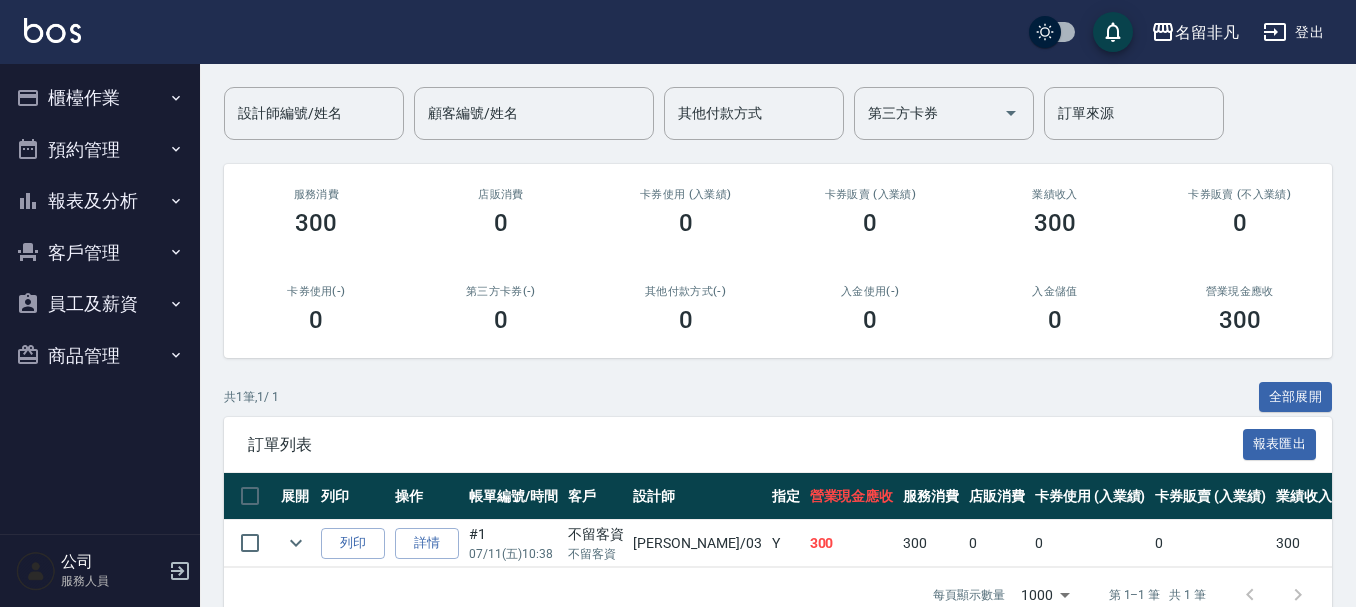 scroll, scrollTop: 99, scrollLeft: 0, axis: vertical 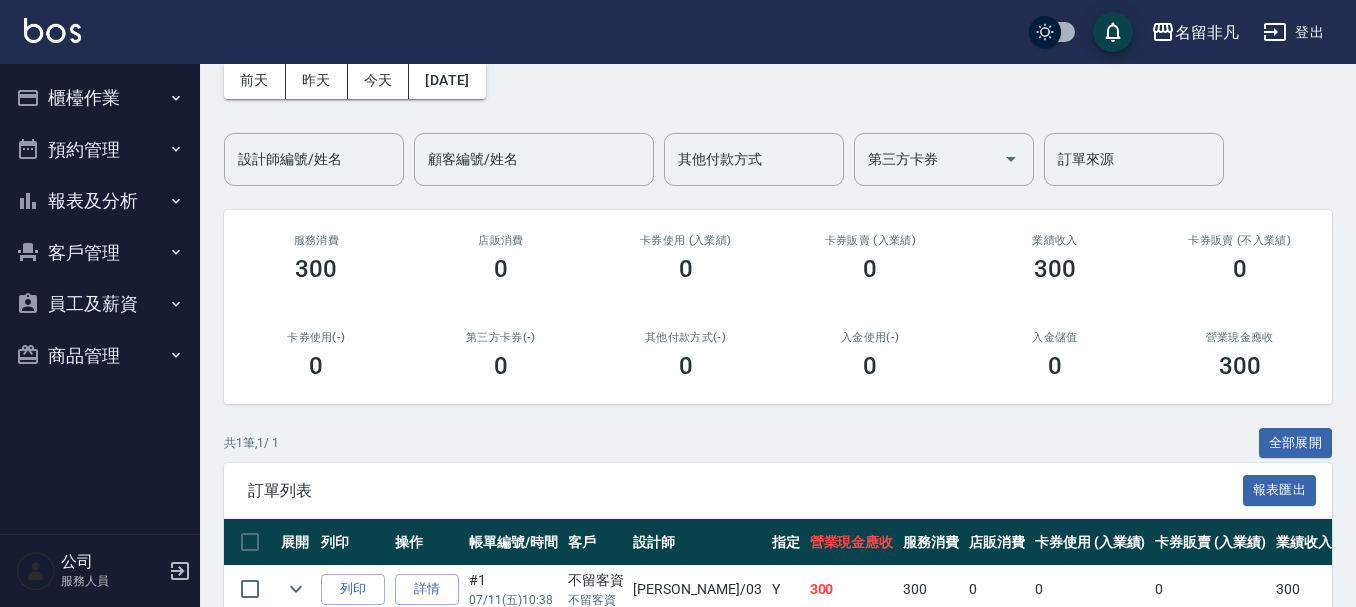 click on "報表及分析" at bounding box center (100, 201) 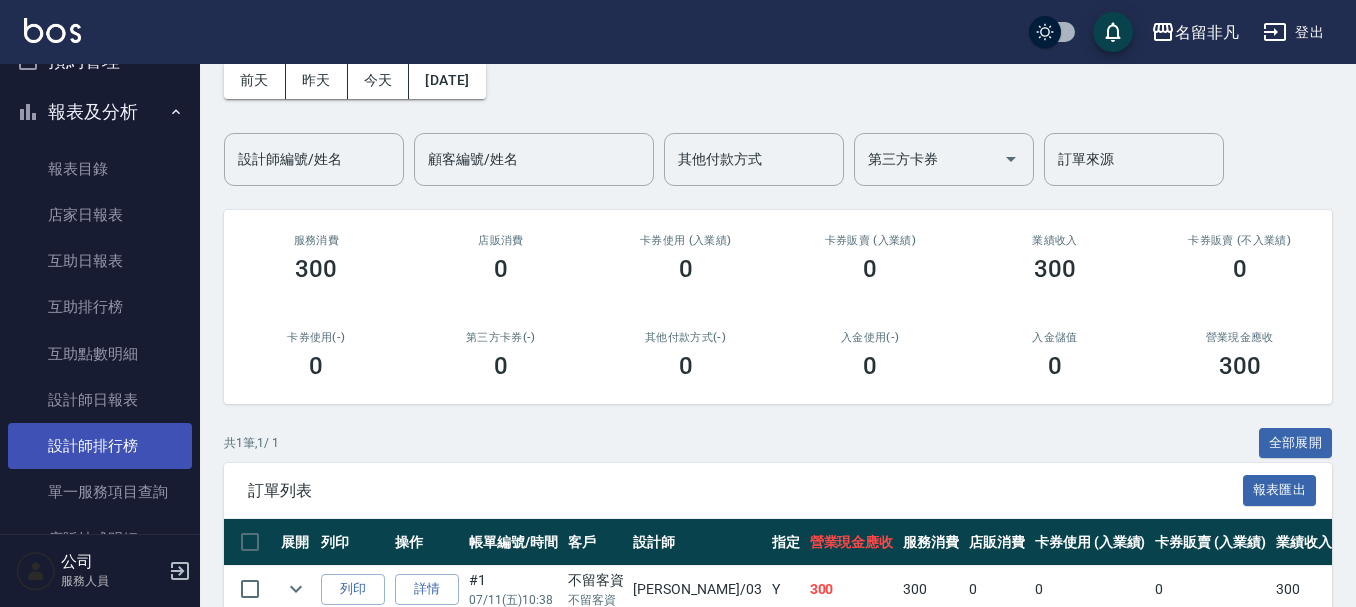 scroll, scrollTop: 200, scrollLeft: 0, axis: vertical 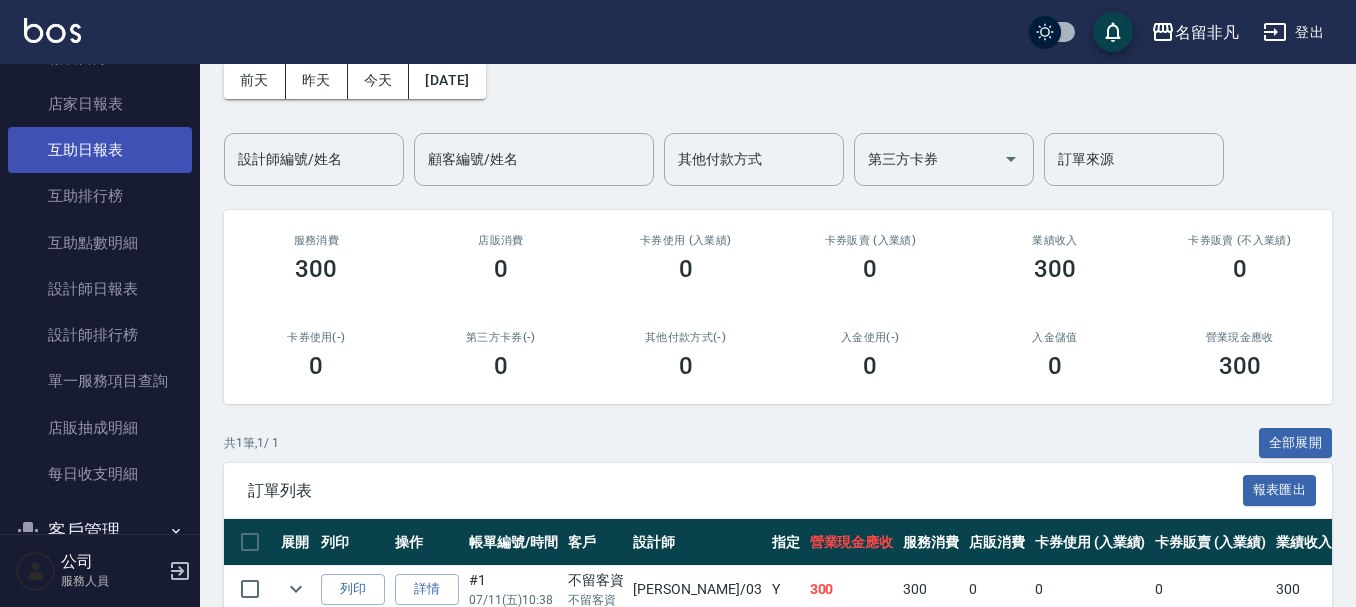 click on "互助日報表" at bounding box center (100, 150) 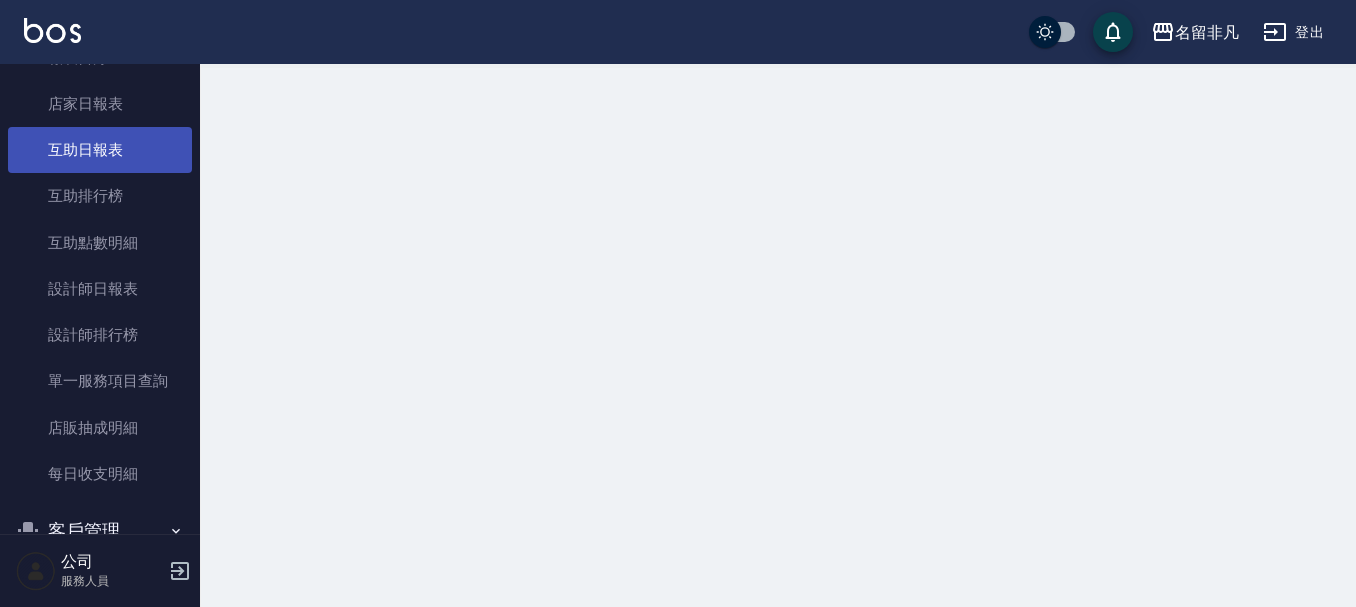 scroll, scrollTop: 0, scrollLeft: 0, axis: both 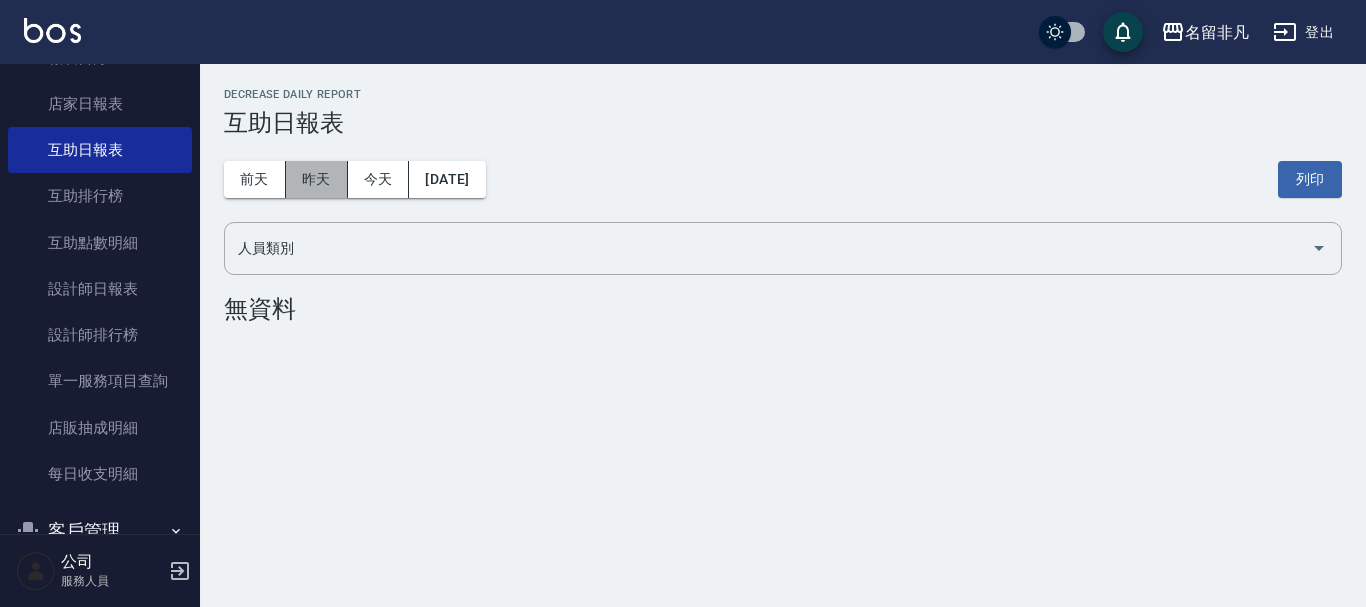 click on "昨天" at bounding box center (317, 179) 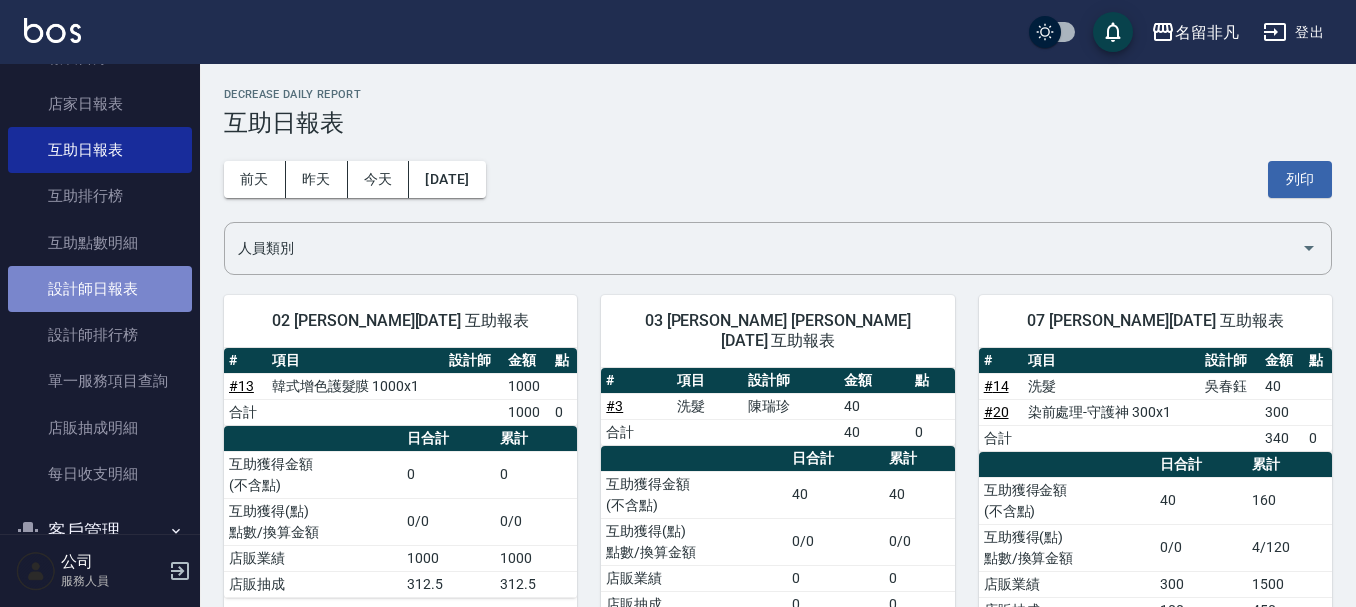 click on "設計師日報表" at bounding box center (100, 289) 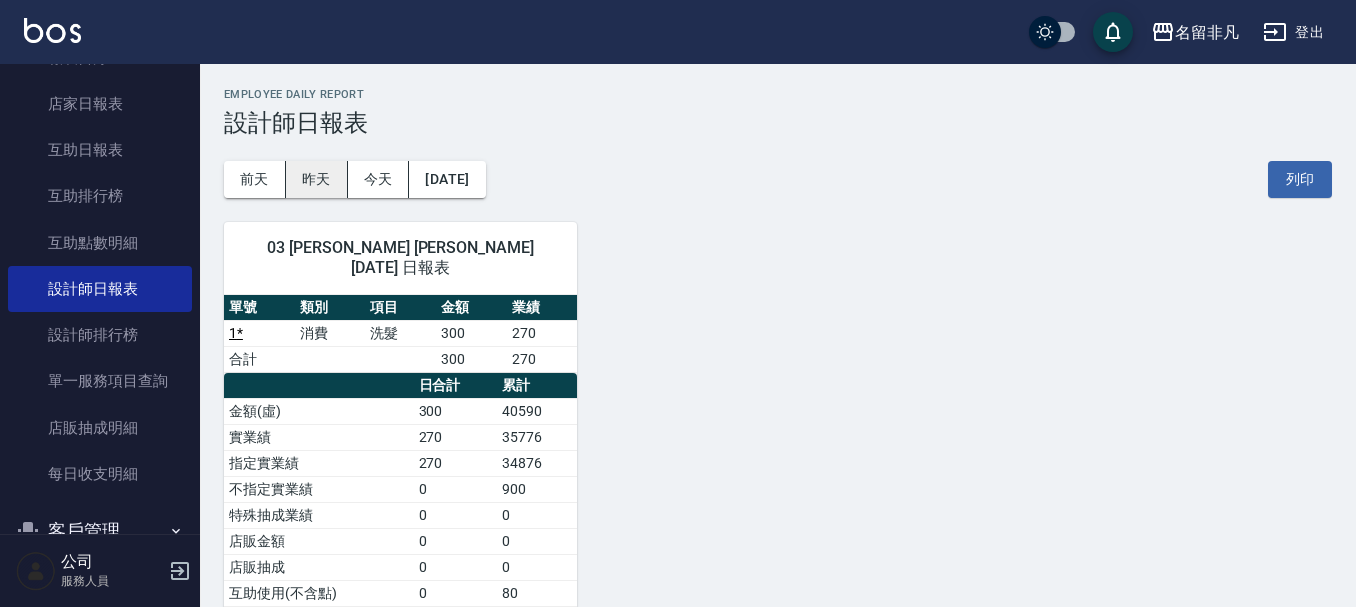 click on "昨天" at bounding box center (317, 179) 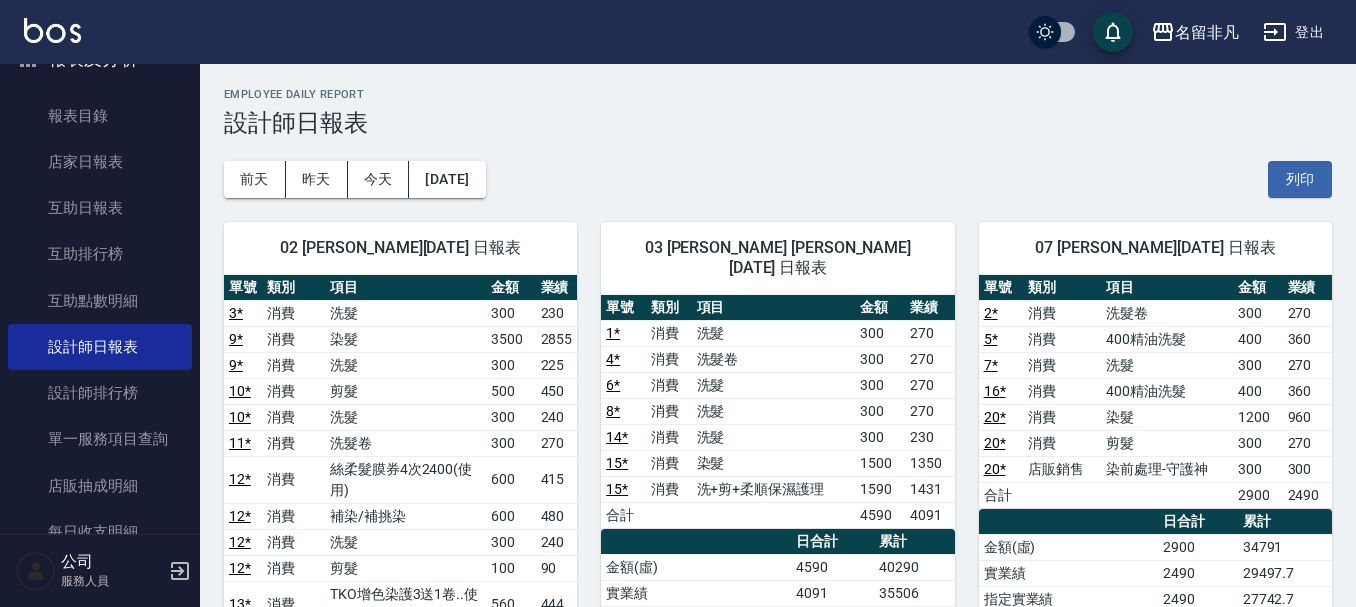 scroll, scrollTop: 0, scrollLeft: 0, axis: both 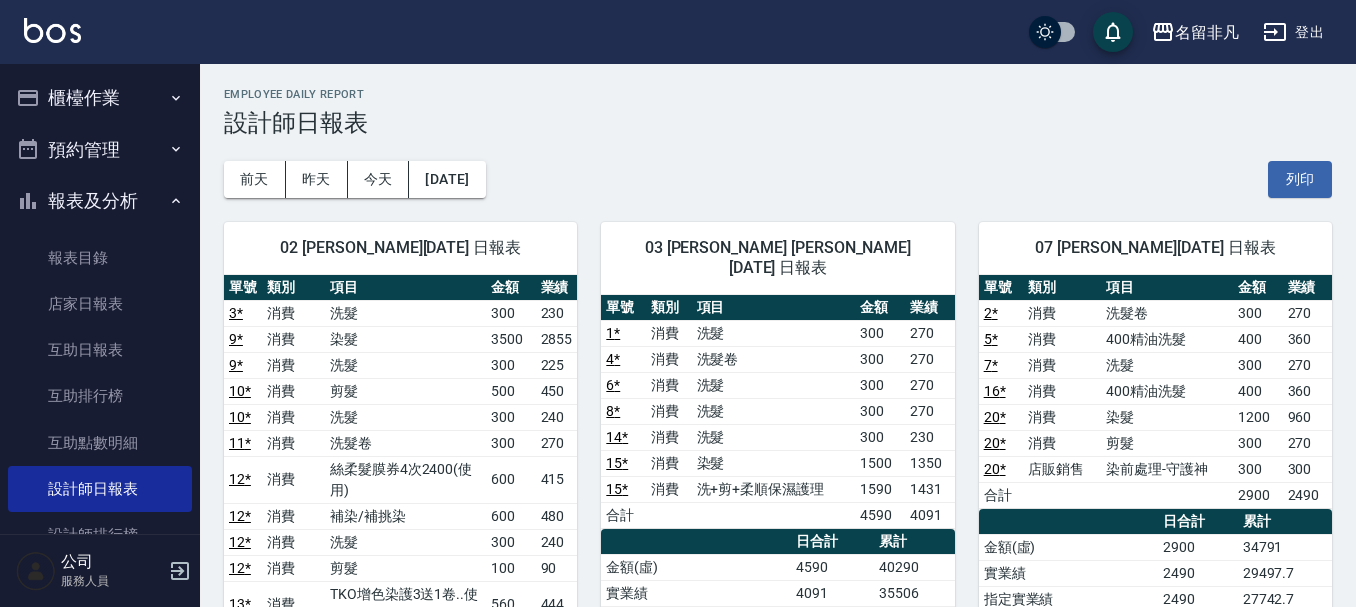 click on "櫃檯作業" at bounding box center [100, 98] 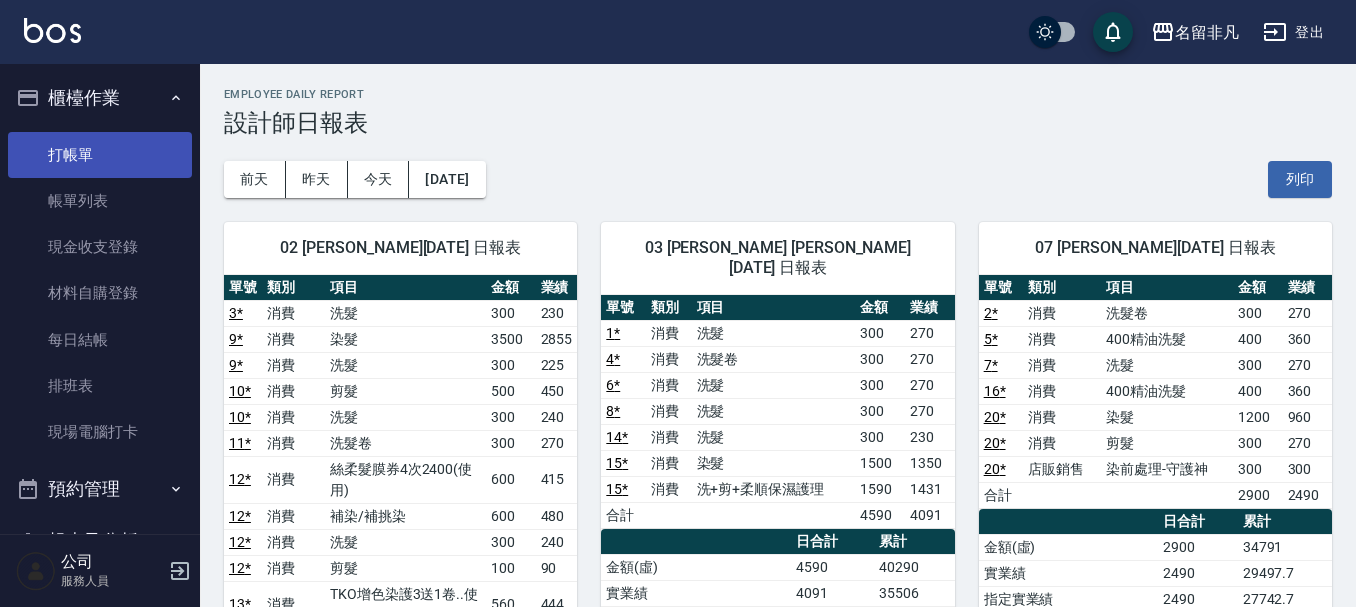click on "打帳單" at bounding box center (100, 155) 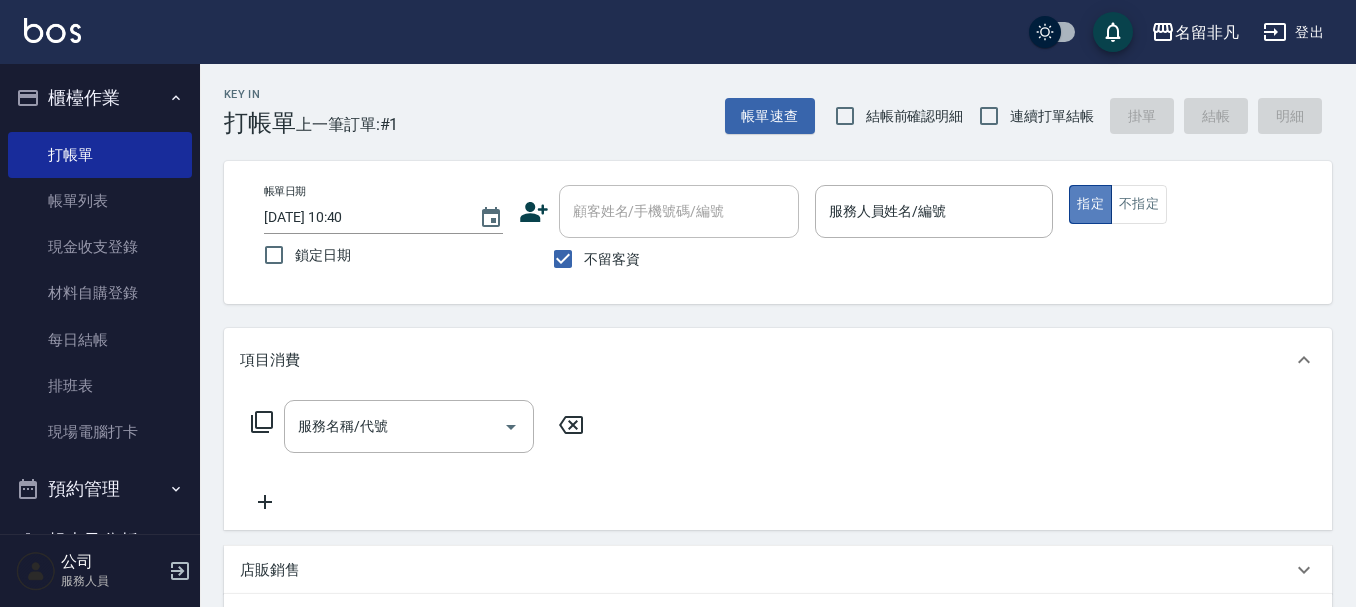 click on "指定" at bounding box center [1090, 204] 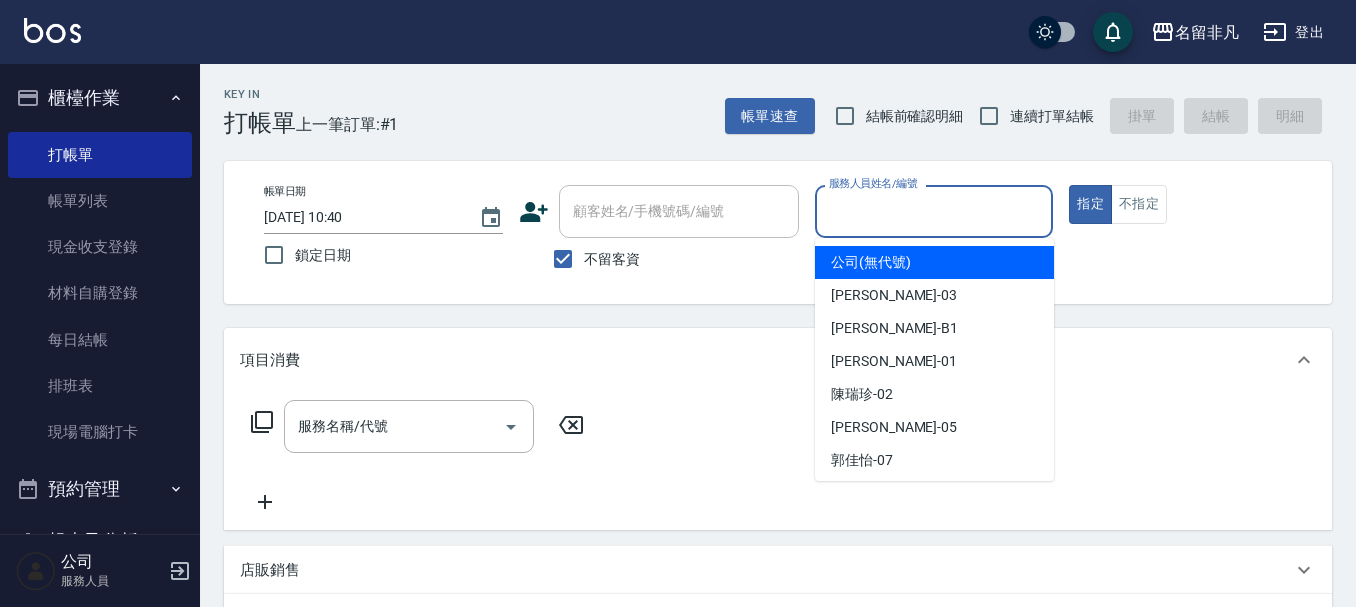 click on "服務人員姓名/編號" at bounding box center [934, 211] 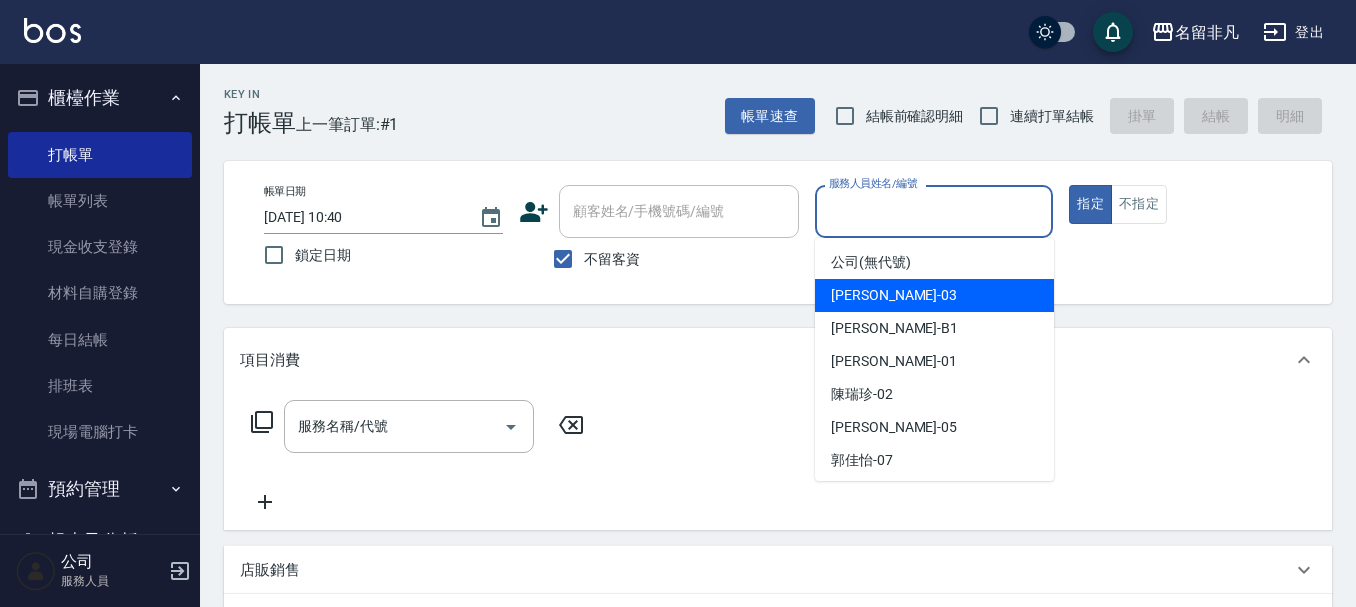 click on "[PERSON_NAME] -03" at bounding box center (934, 295) 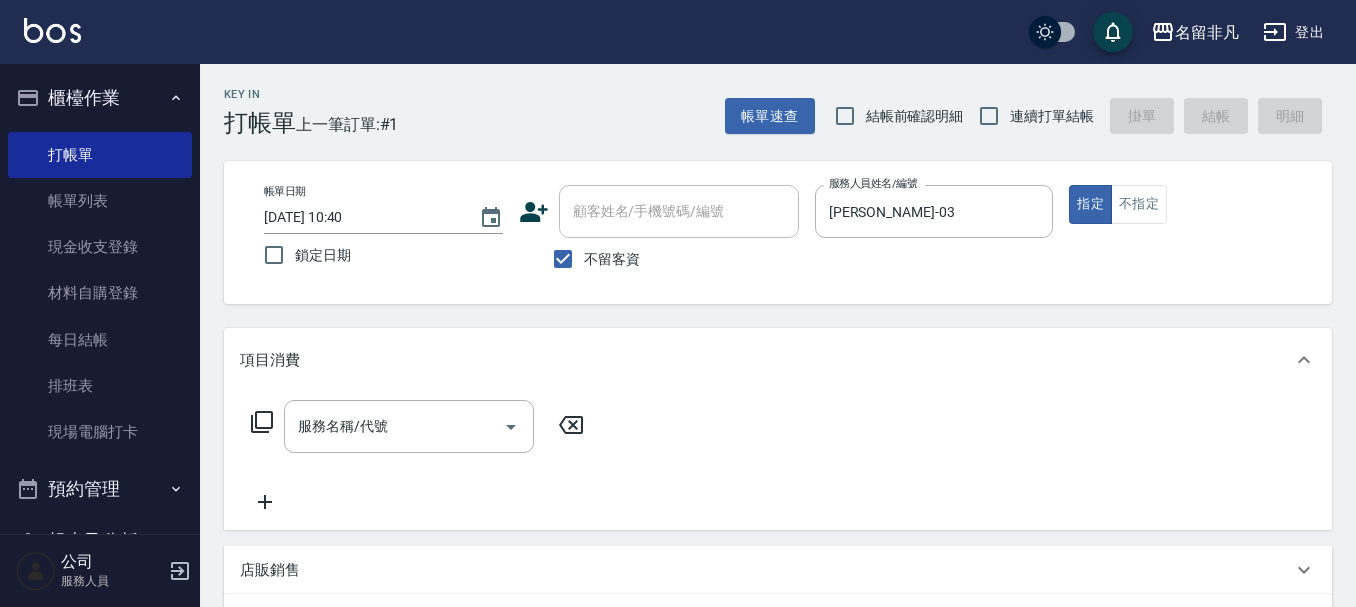 click 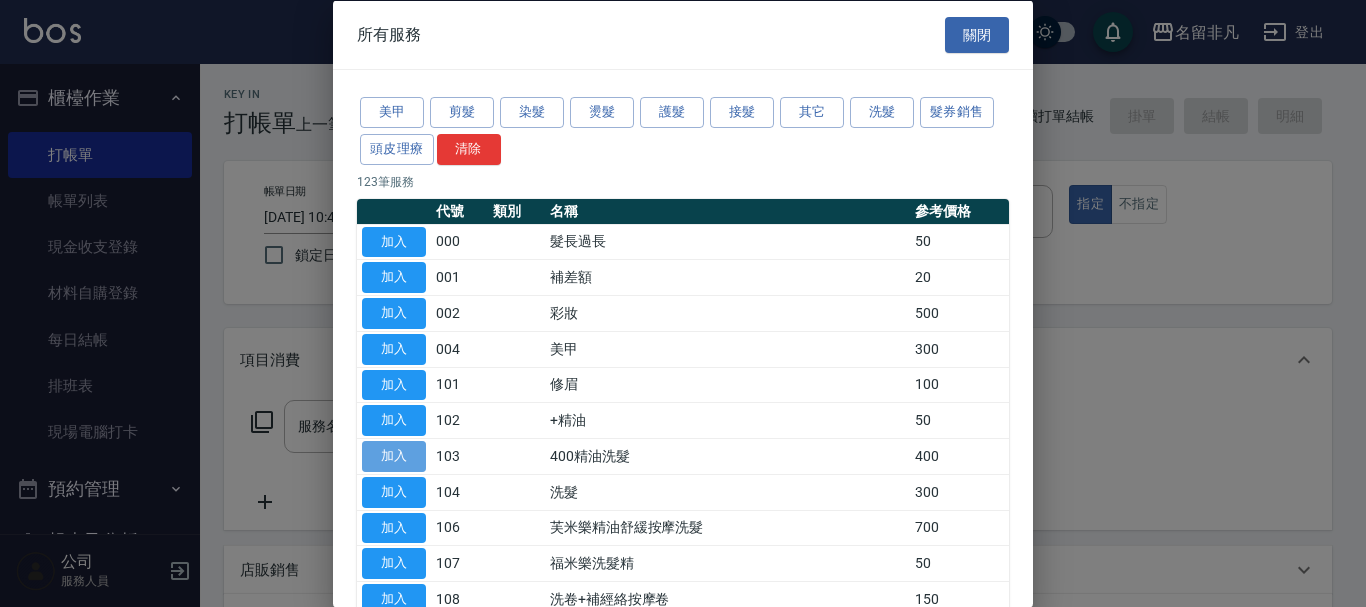 click on "加入" at bounding box center [394, 456] 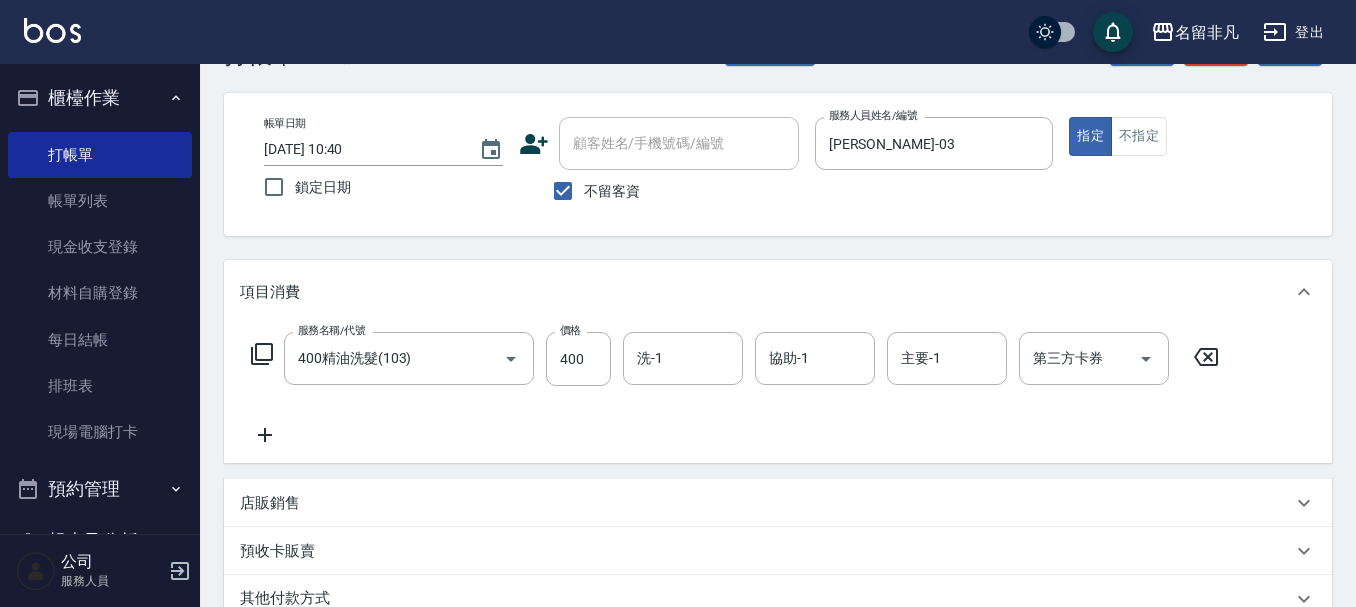 scroll, scrollTop: 0, scrollLeft: 0, axis: both 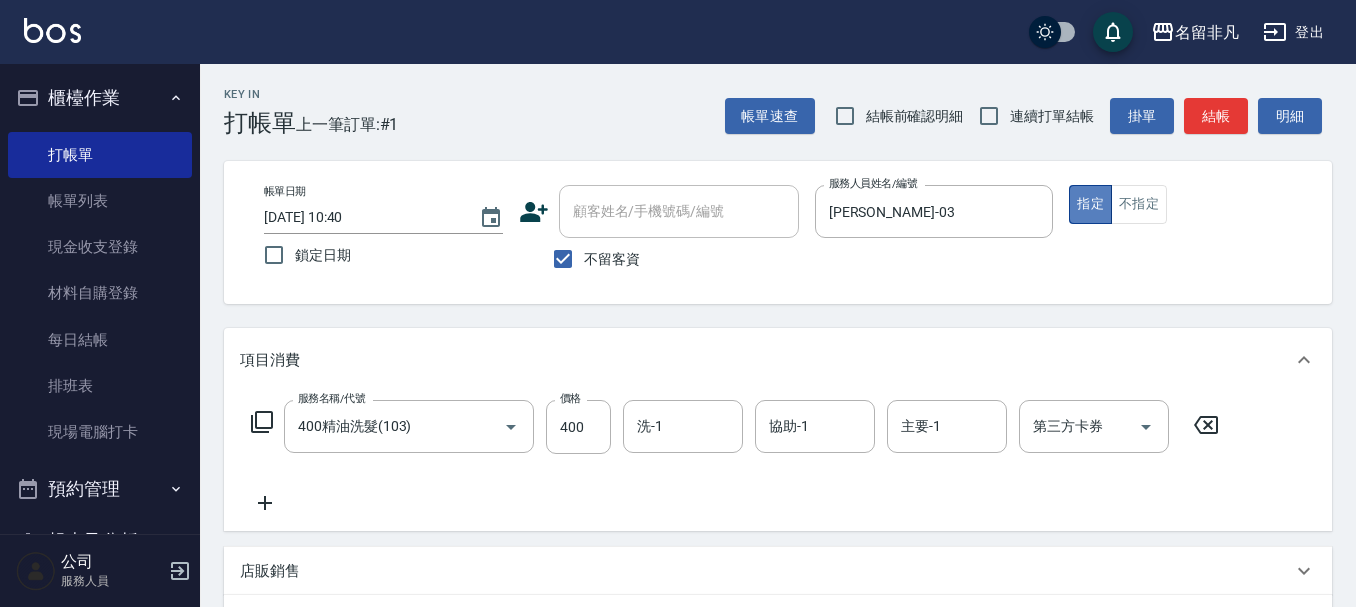 click on "指定" at bounding box center [1090, 204] 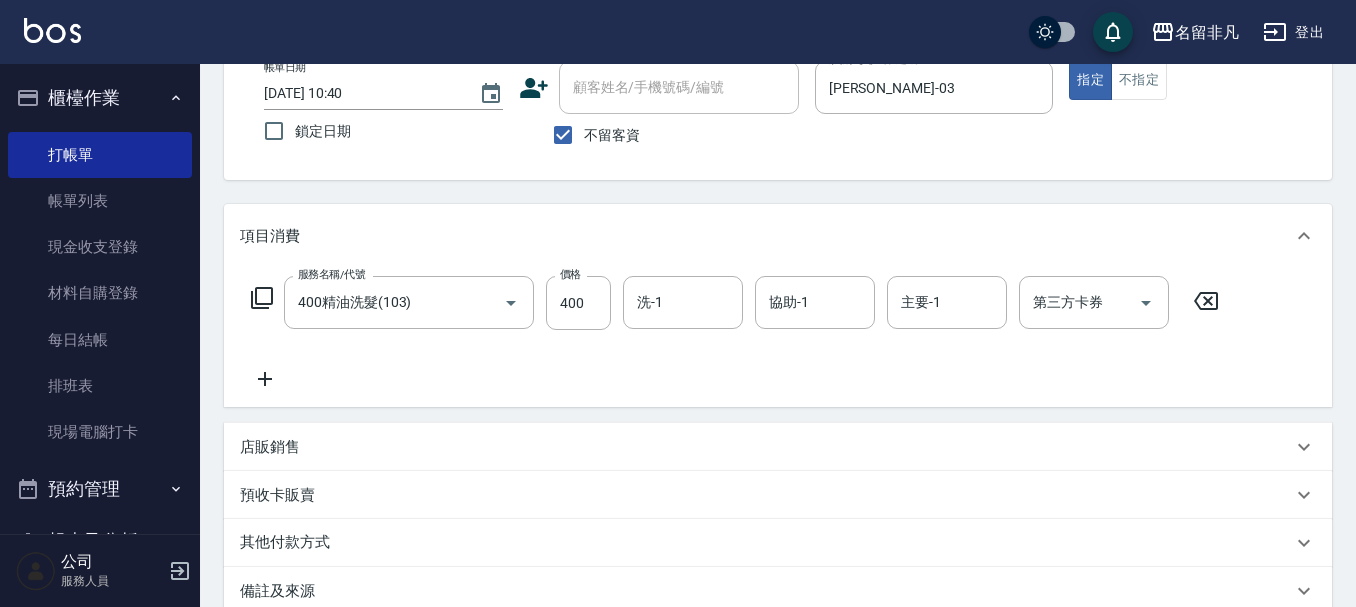 scroll, scrollTop: 358, scrollLeft: 0, axis: vertical 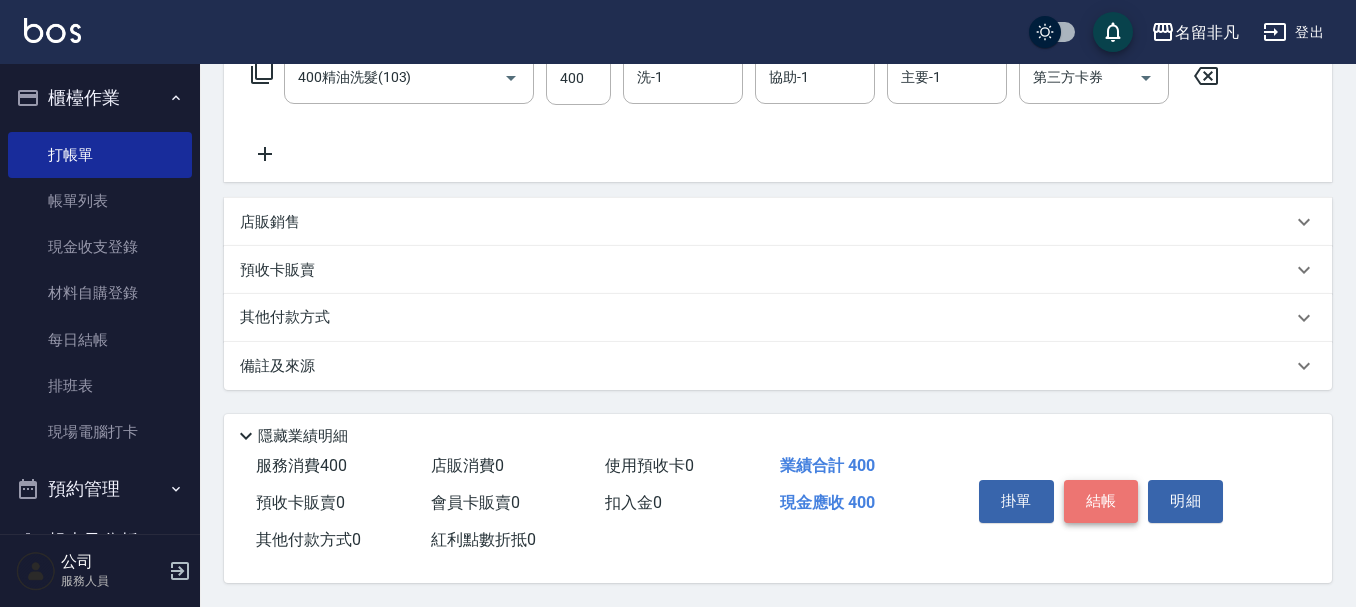 click on "結帳" at bounding box center (1101, 501) 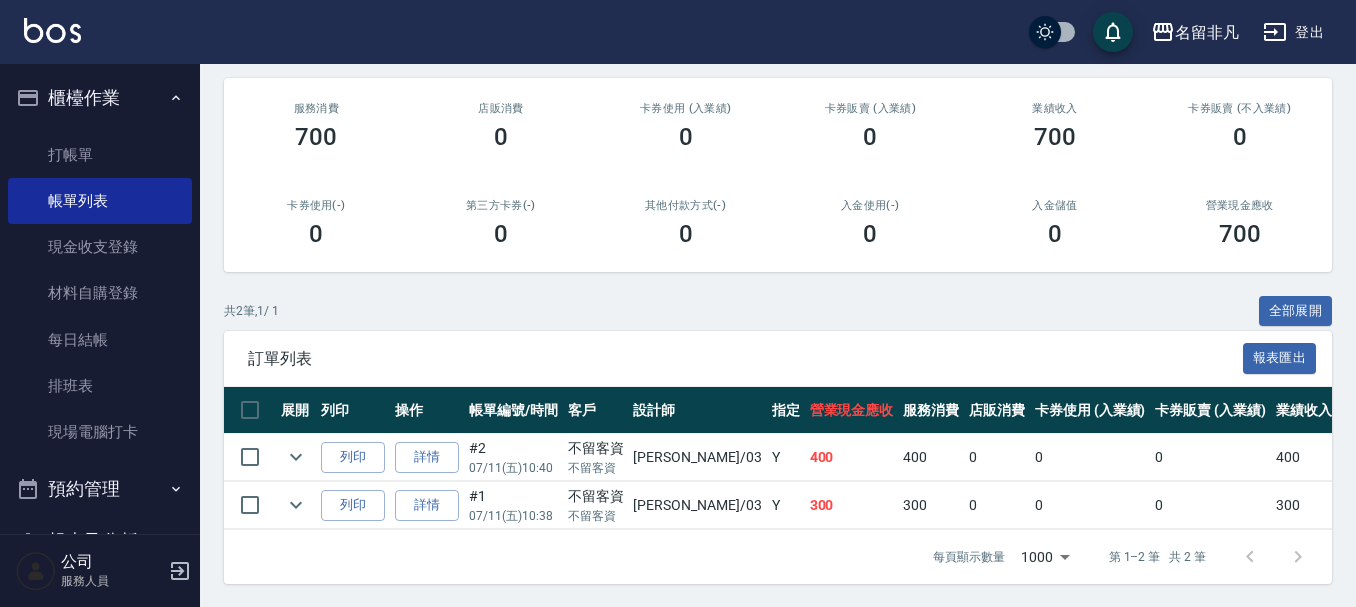 scroll, scrollTop: 247, scrollLeft: 0, axis: vertical 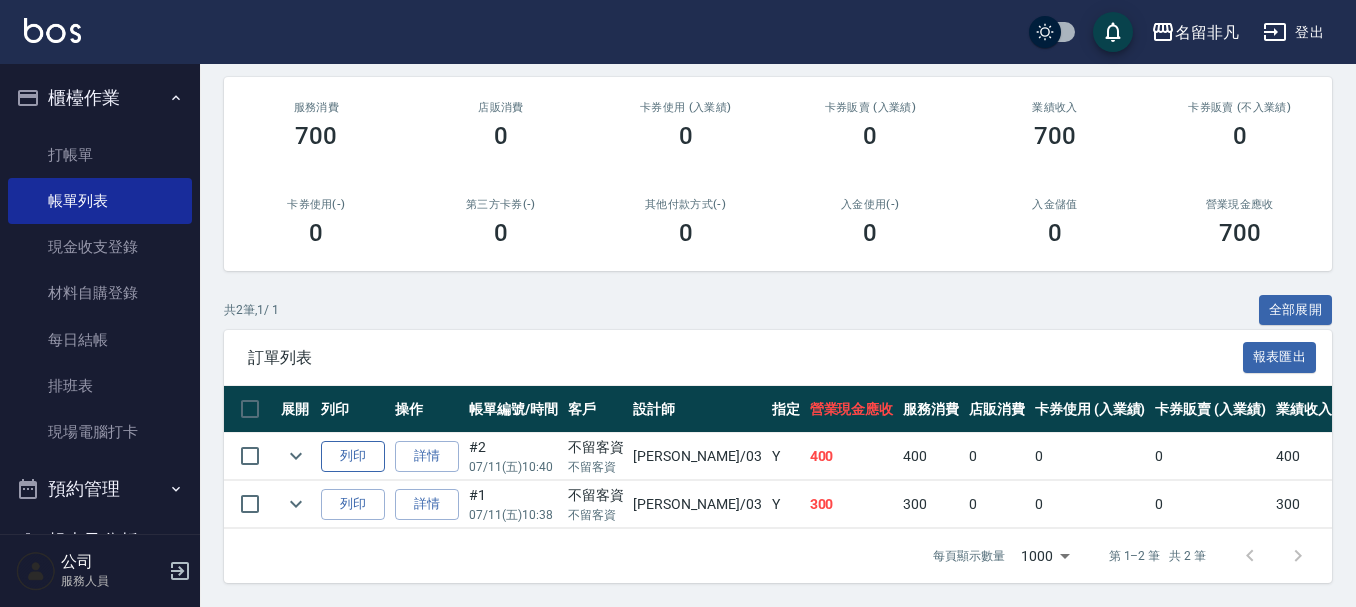 click on "列印" at bounding box center (353, 456) 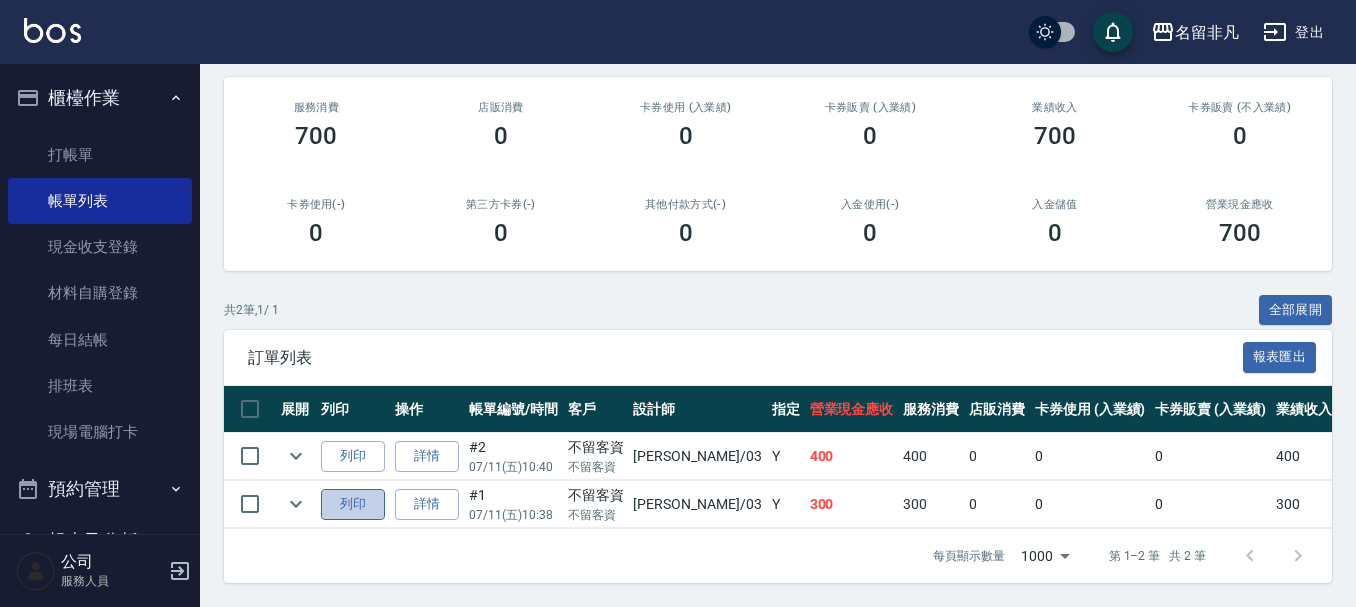 click on "列印" at bounding box center (353, 504) 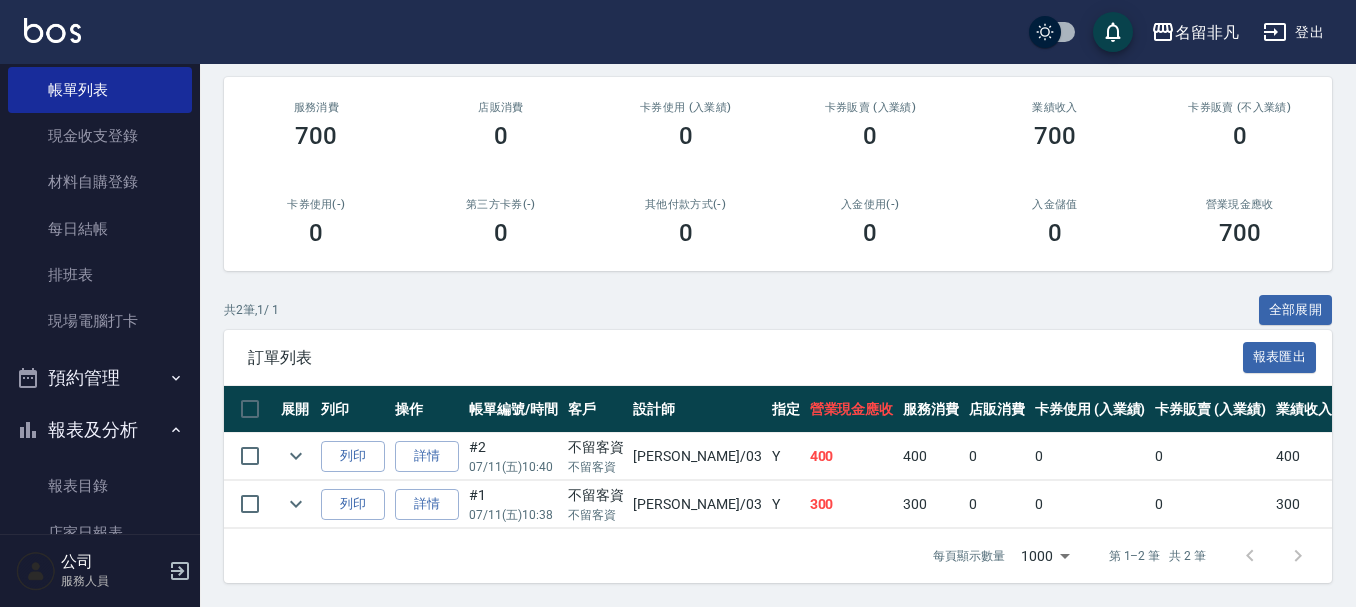 scroll, scrollTop: 200, scrollLeft: 0, axis: vertical 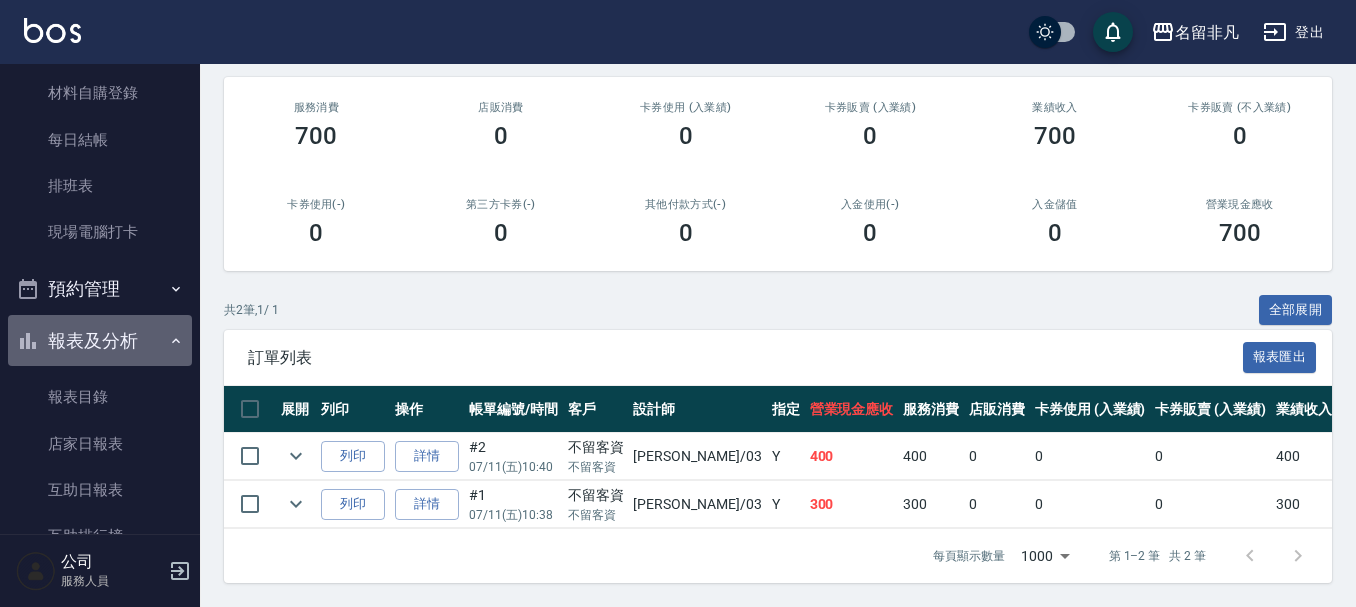 click on "報表及分析" at bounding box center (100, 341) 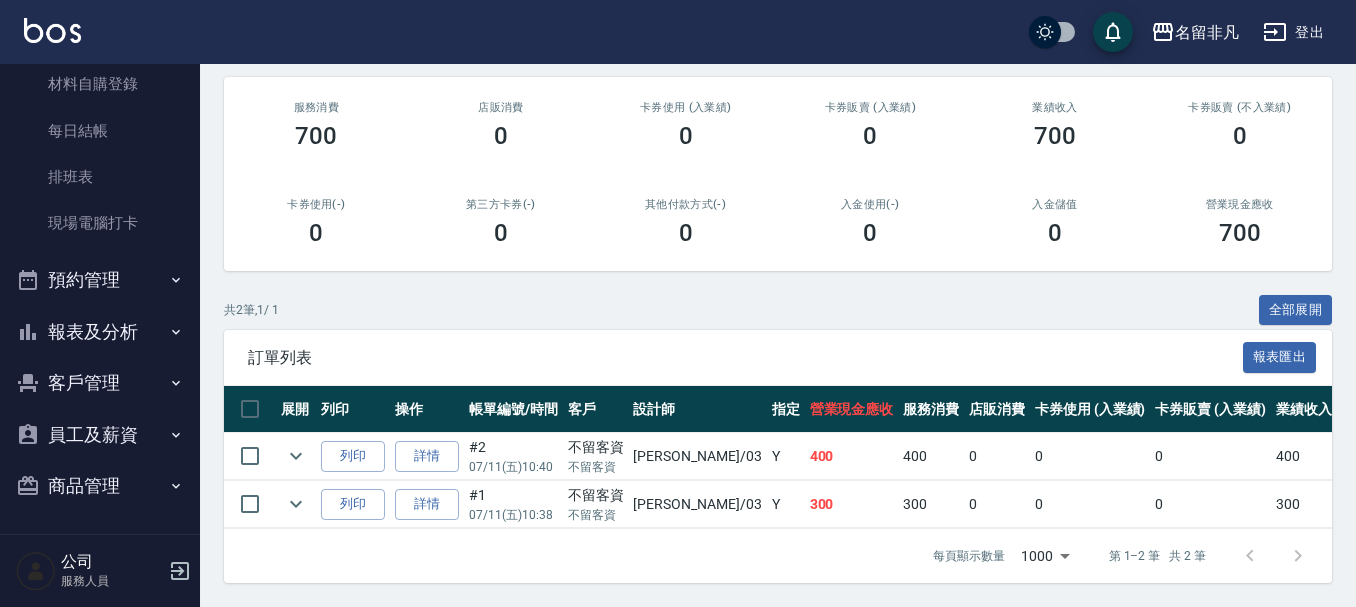scroll, scrollTop: 211, scrollLeft: 0, axis: vertical 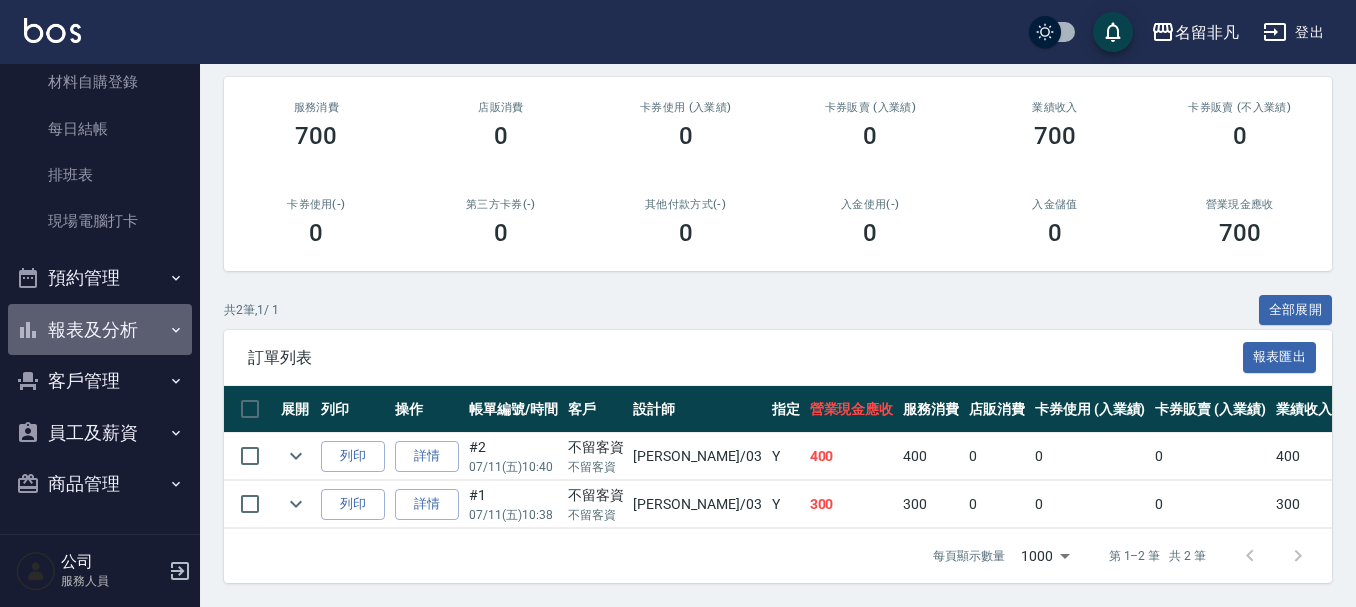click on "報表及分析" at bounding box center (100, 330) 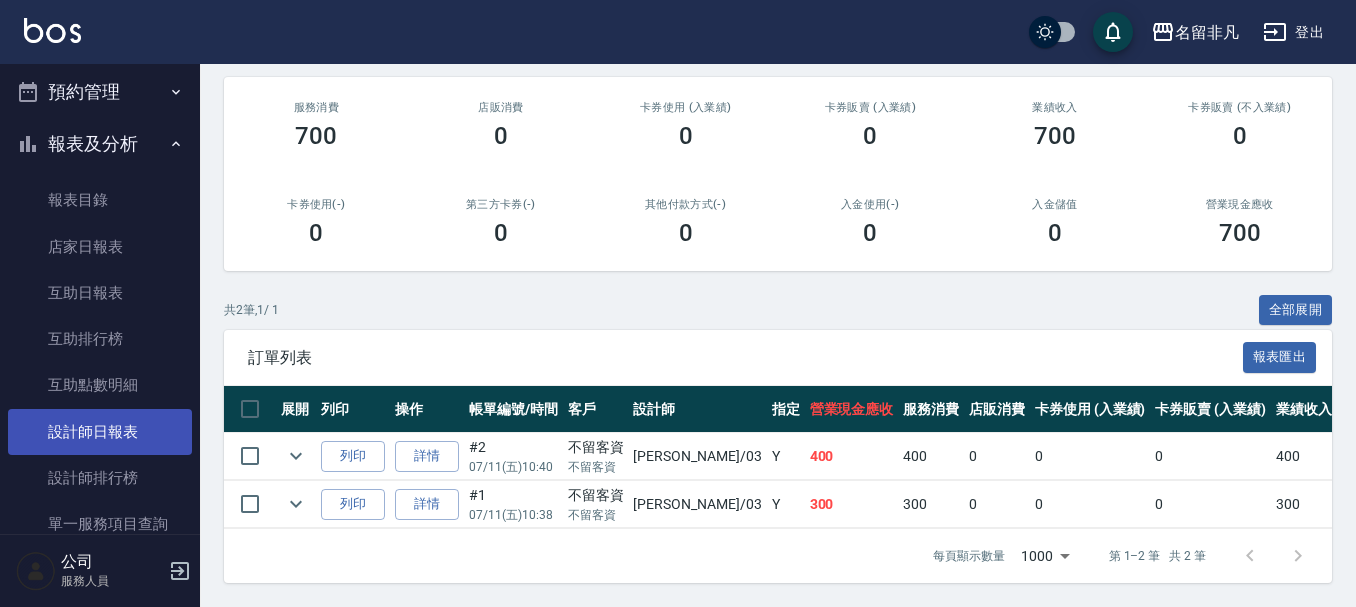 scroll, scrollTop: 511, scrollLeft: 0, axis: vertical 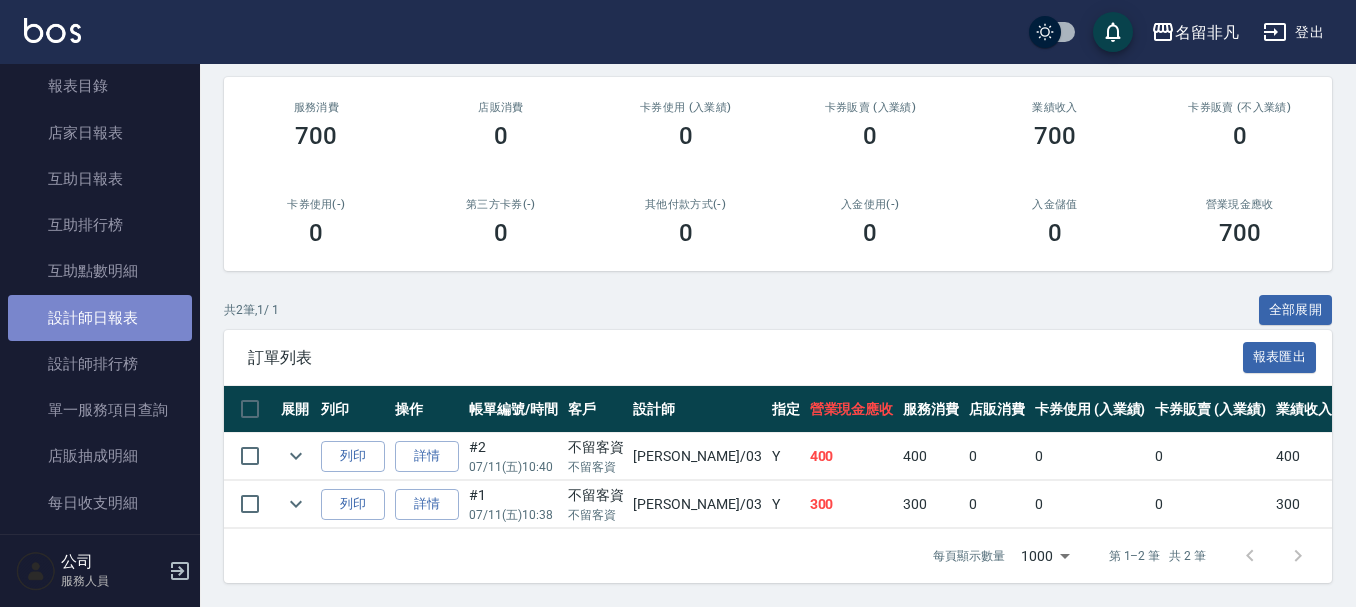 click on "設計師日報表" at bounding box center (100, 318) 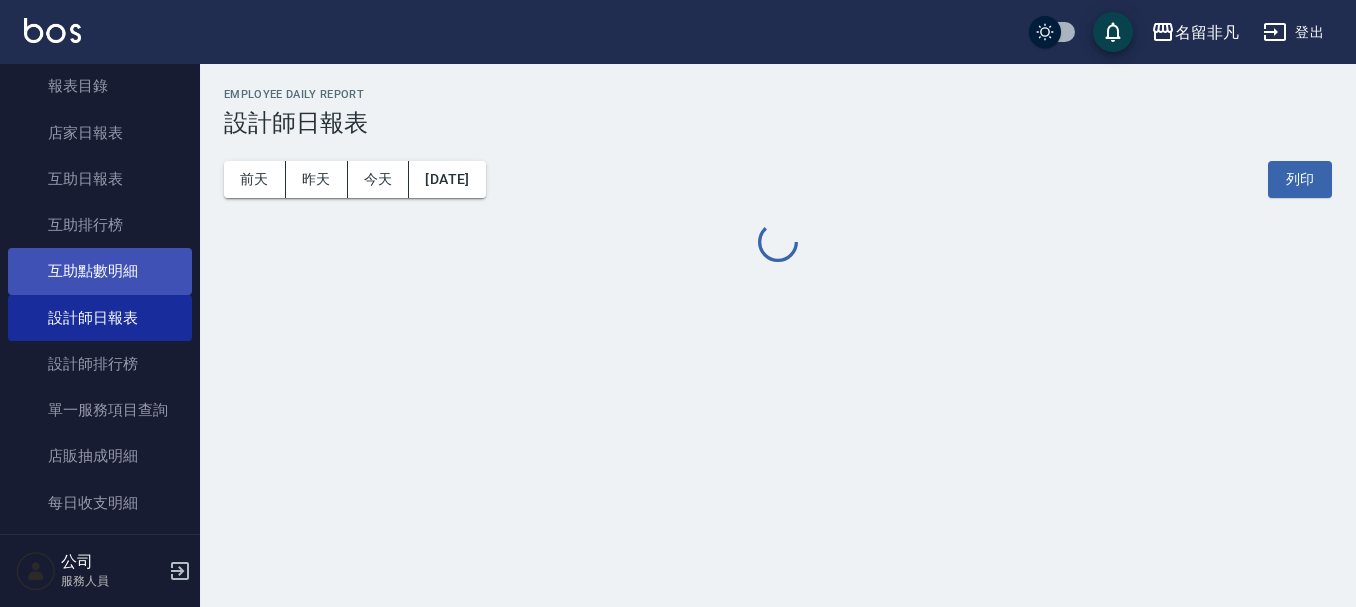 scroll, scrollTop: 0, scrollLeft: 0, axis: both 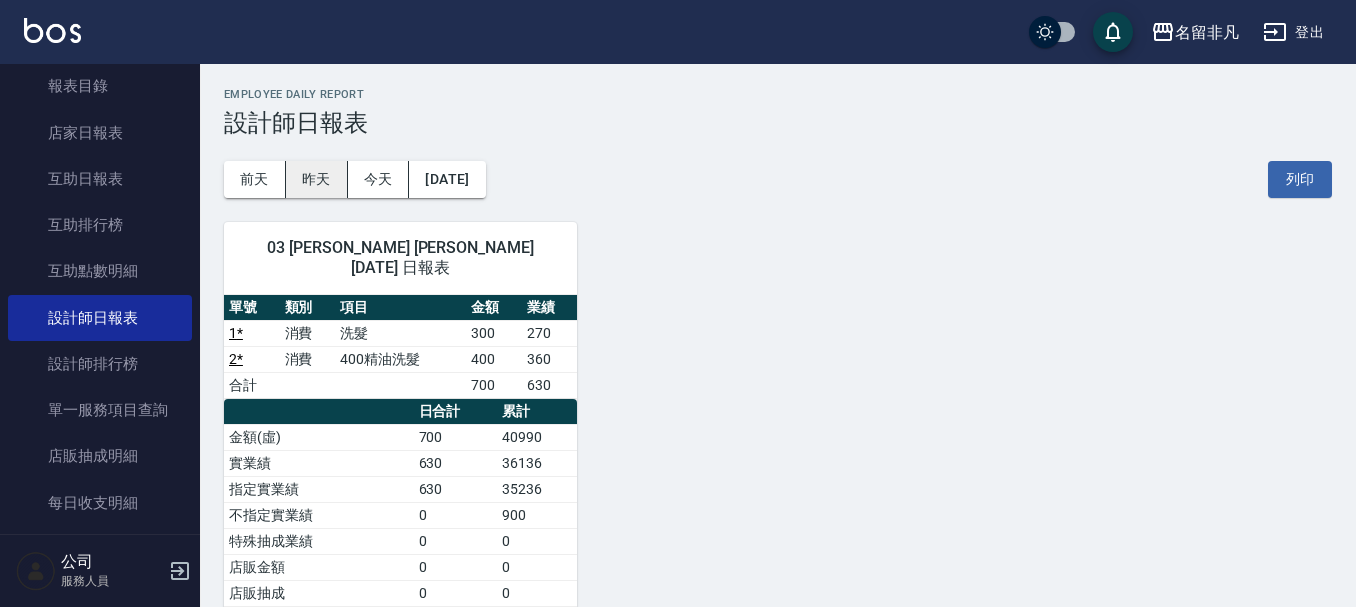 click on "昨天" at bounding box center [317, 179] 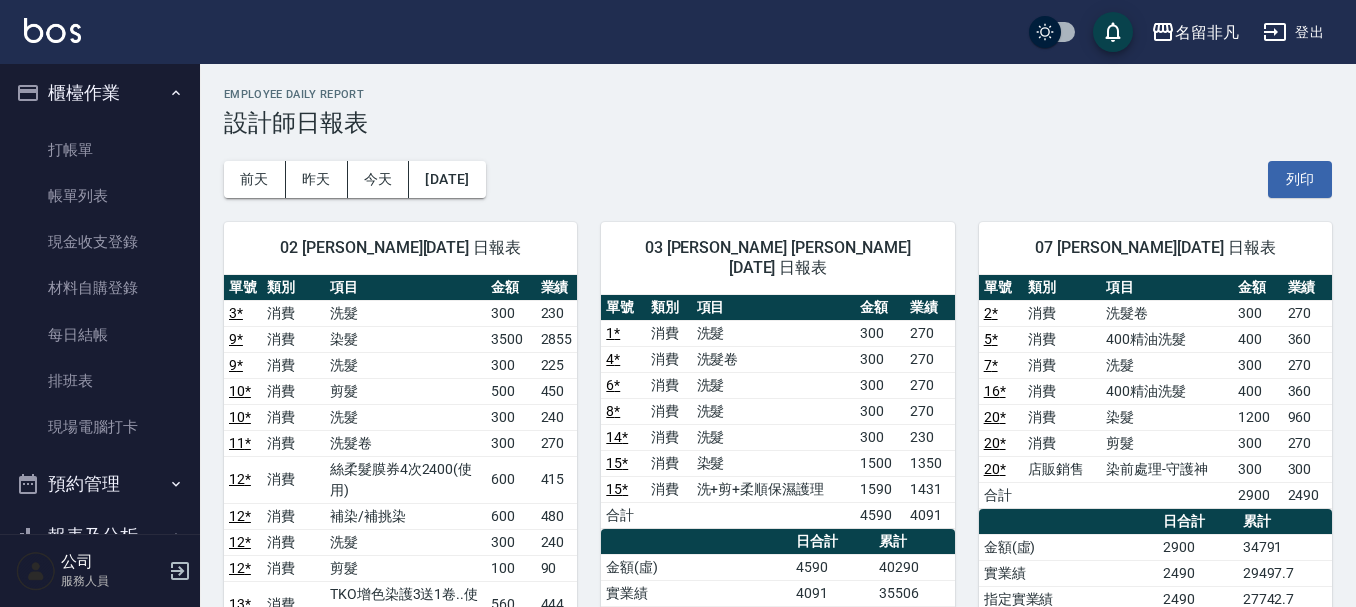 scroll, scrollTop: 0, scrollLeft: 0, axis: both 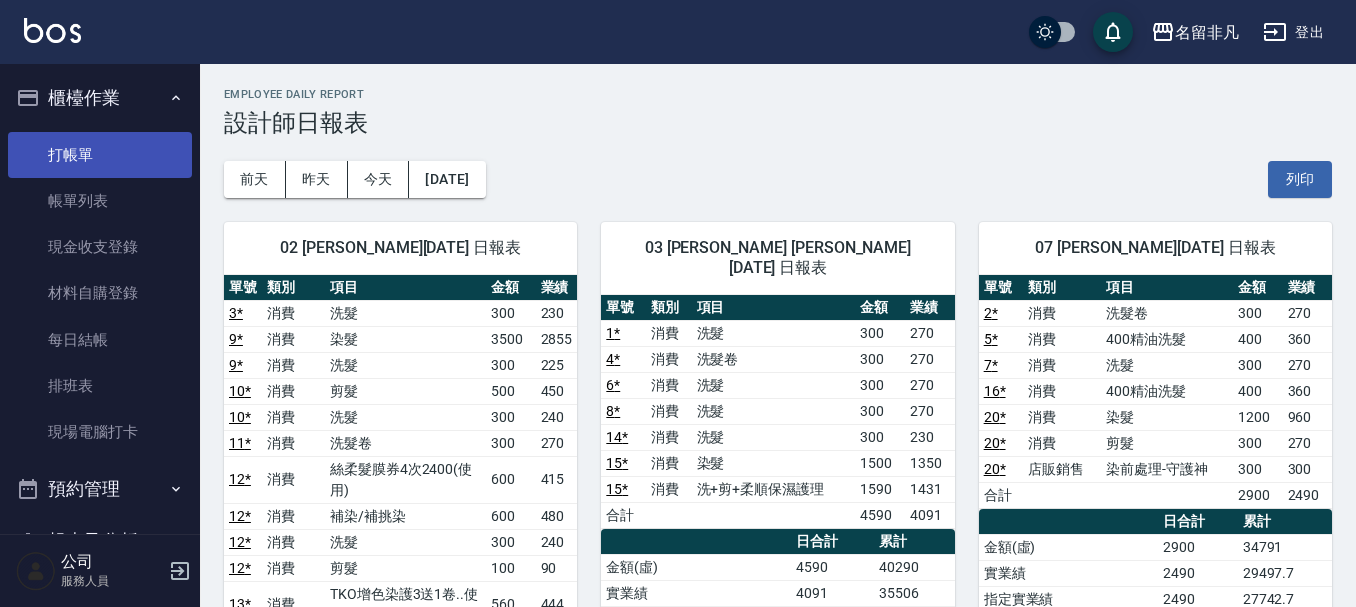 click on "打帳單" at bounding box center (100, 155) 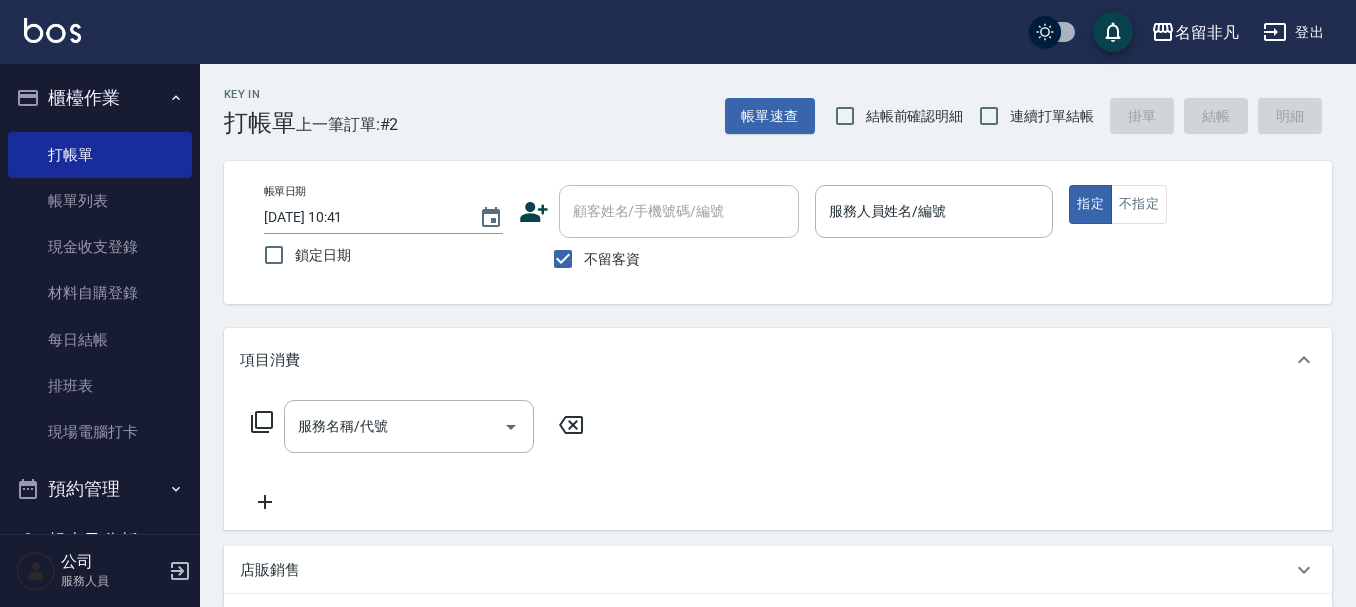 click on "不留客資" at bounding box center (612, 259) 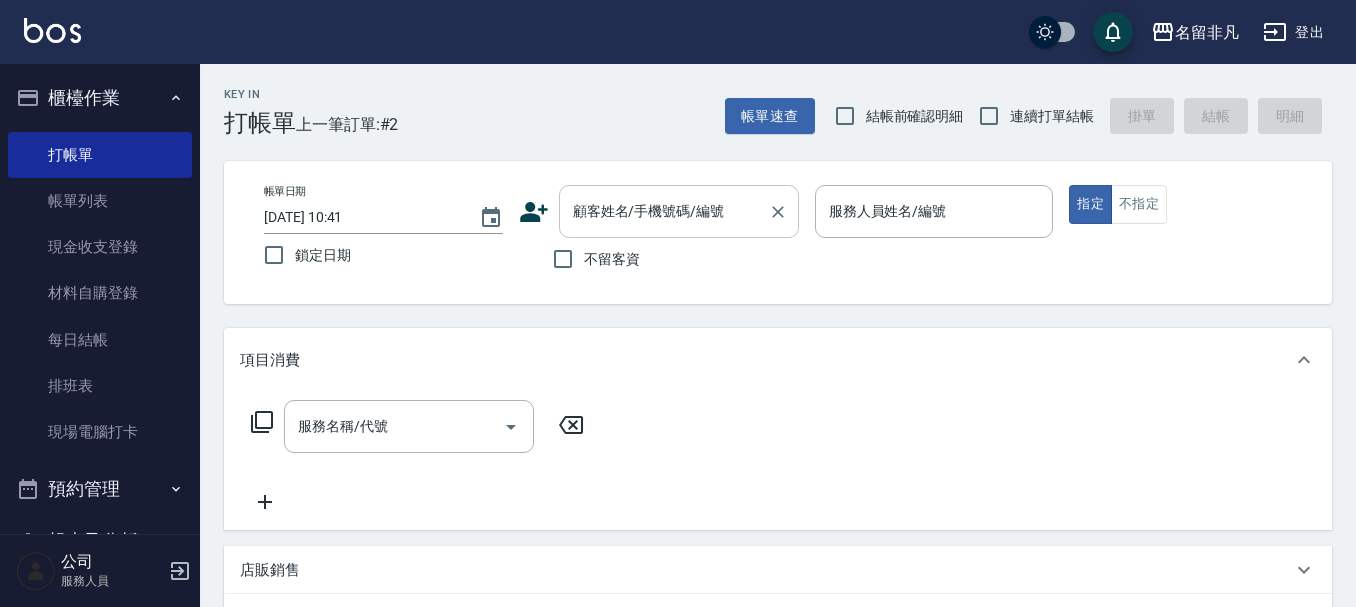 click on "顧客姓名/手機號碼/編號" at bounding box center [664, 211] 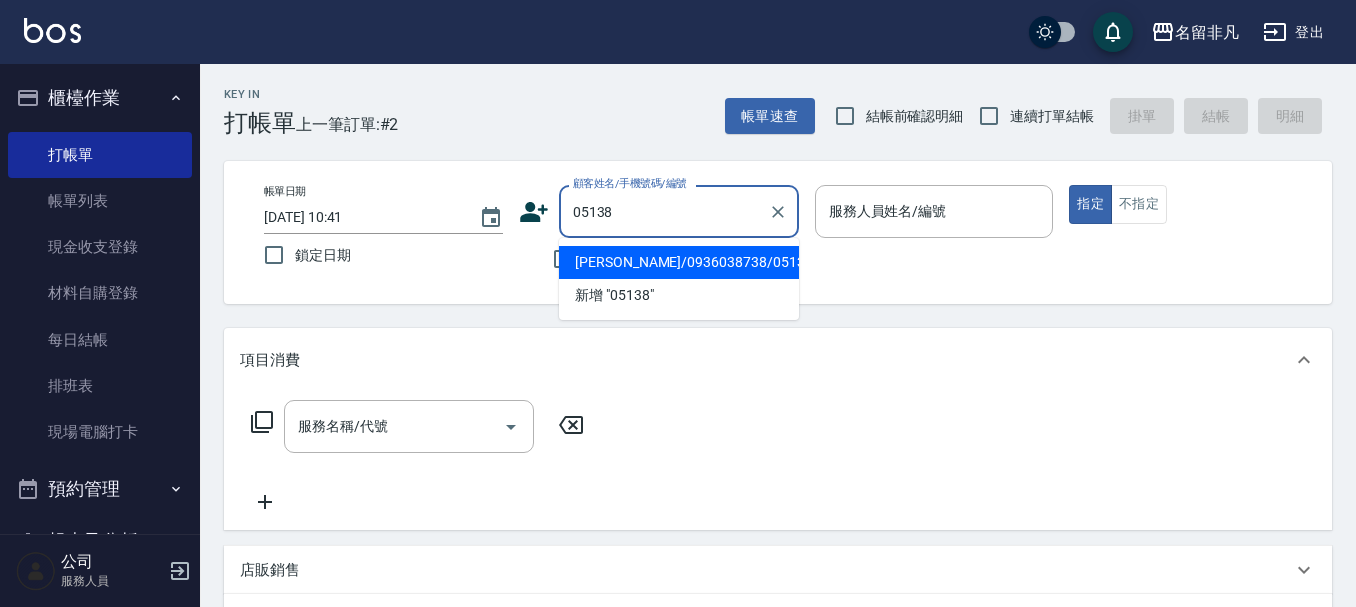 type on "[PERSON_NAME]/0936038738/05138" 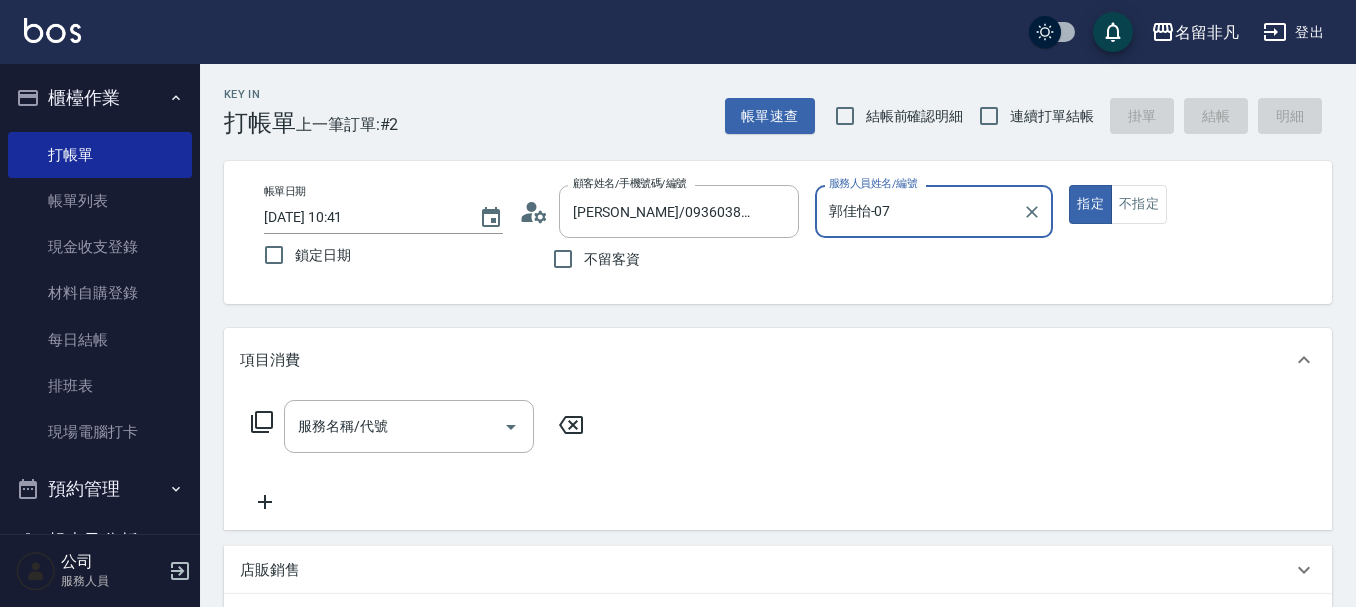 type on "郭佳怡-07" 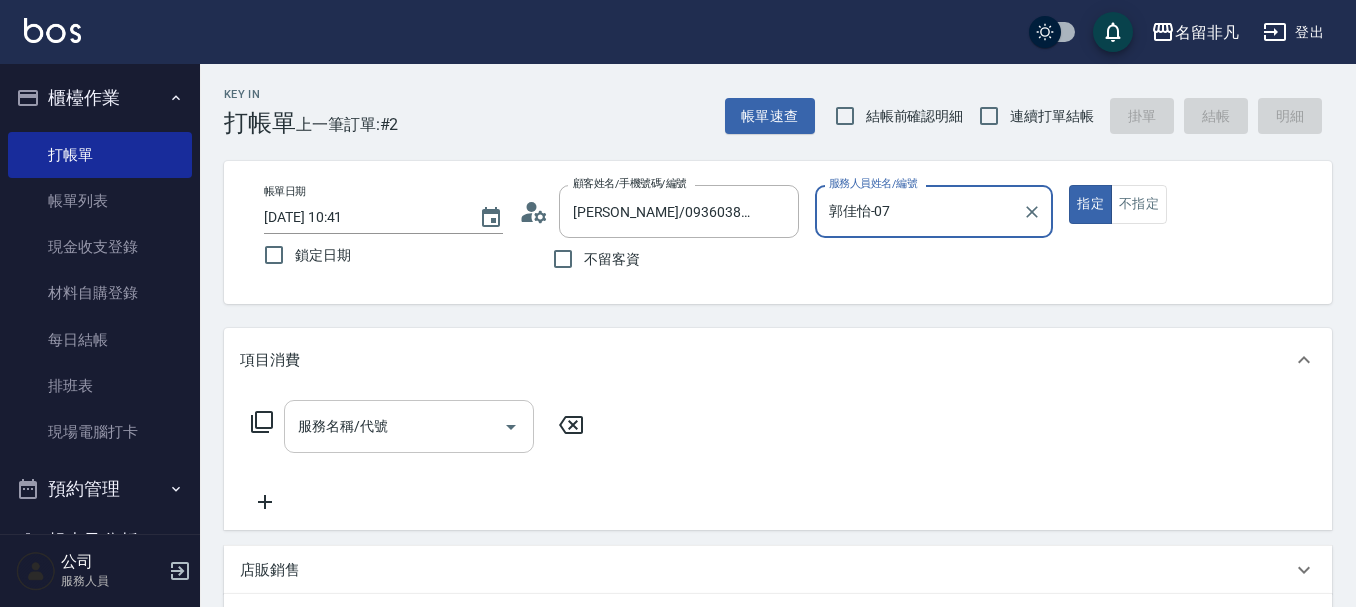 click on "服務名稱/代號" at bounding box center (394, 426) 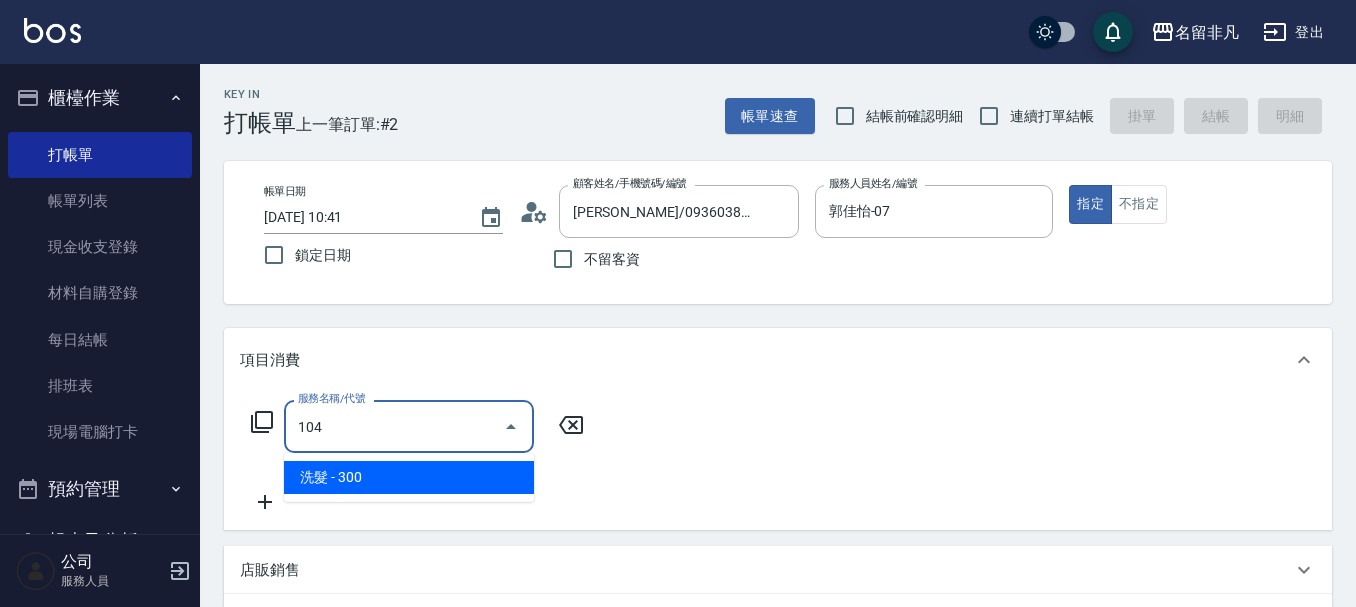 type on "洗髮(104)" 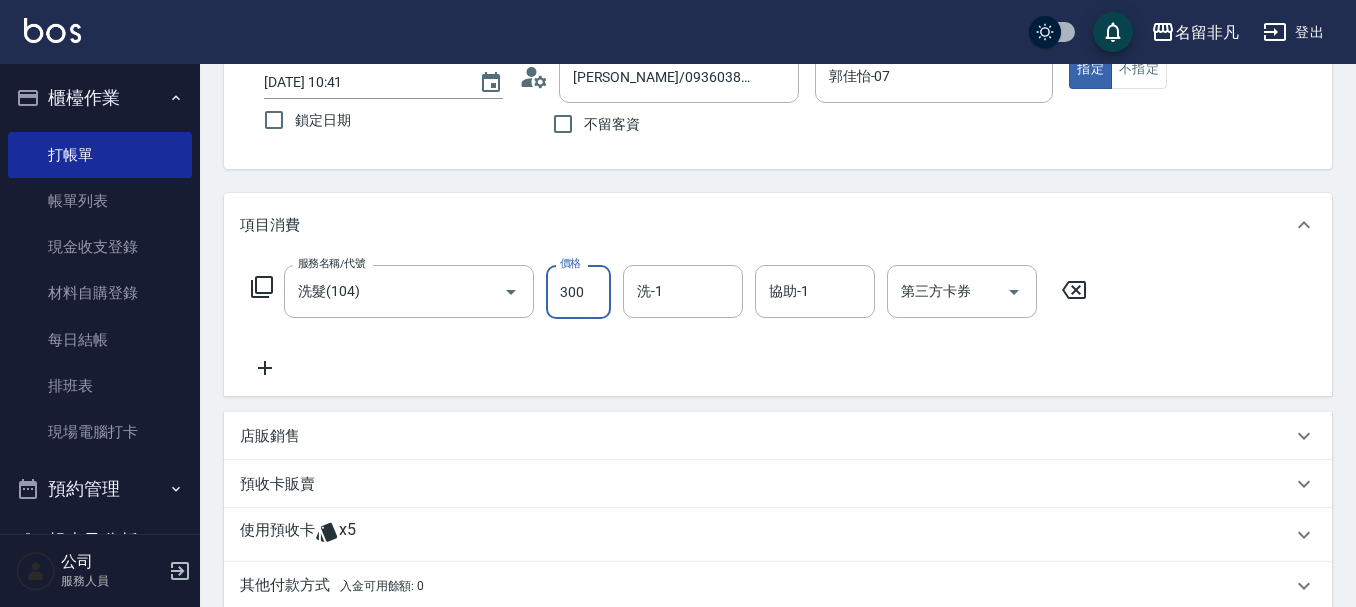 scroll, scrollTop: 100, scrollLeft: 0, axis: vertical 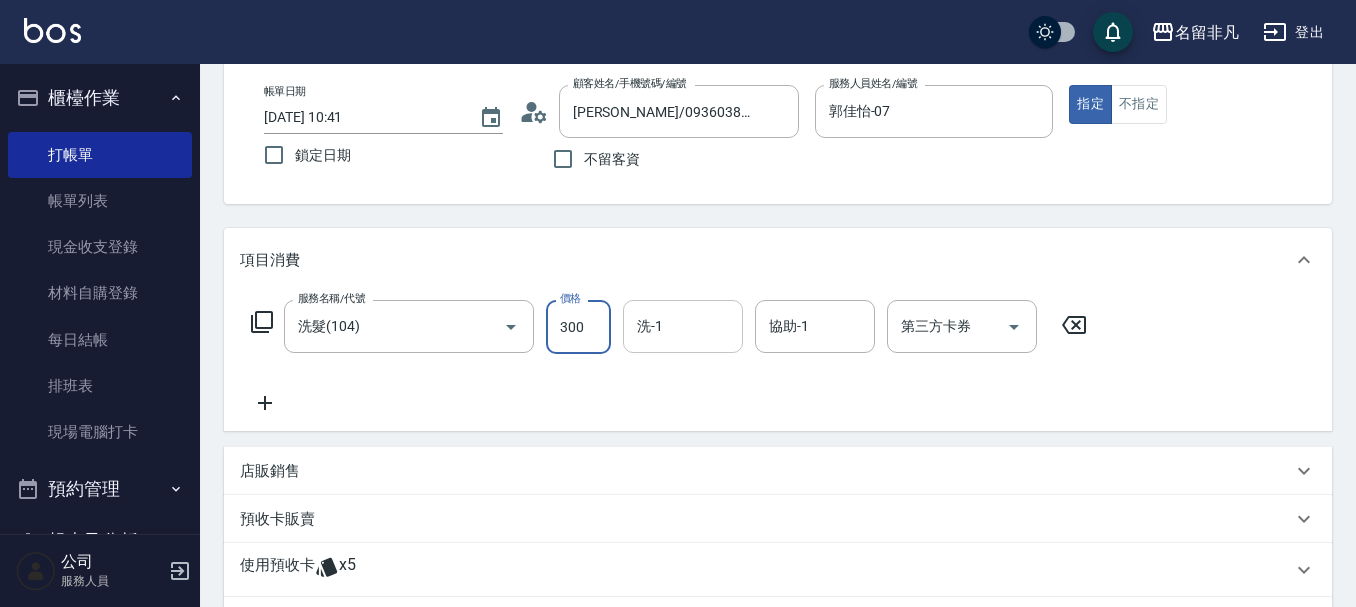 click on "洗-1" at bounding box center (683, 326) 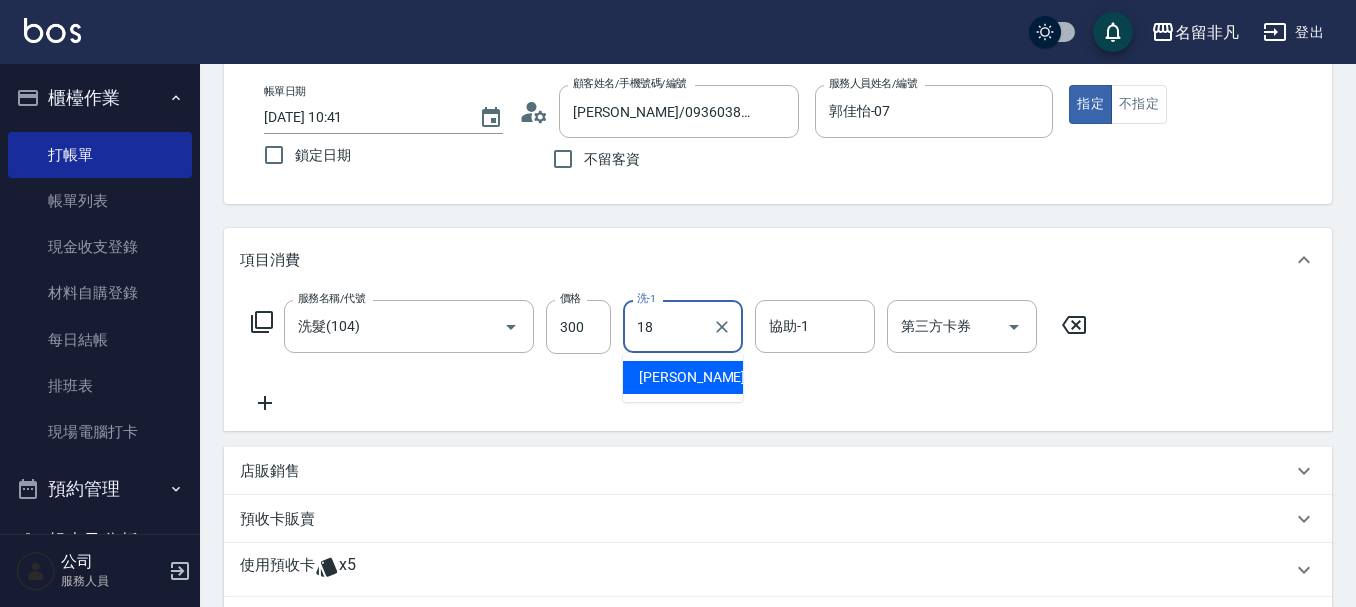 type on "[PERSON_NAME]-18" 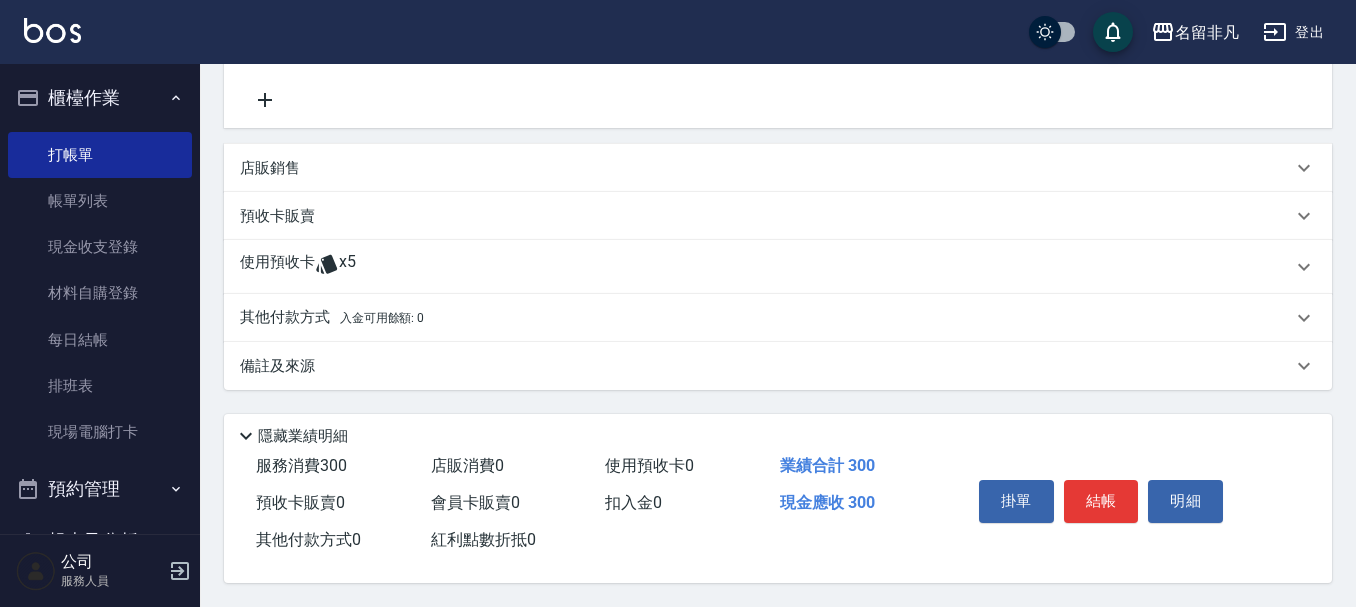 scroll, scrollTop: 412, scrollLeft: 0, axis: vertical 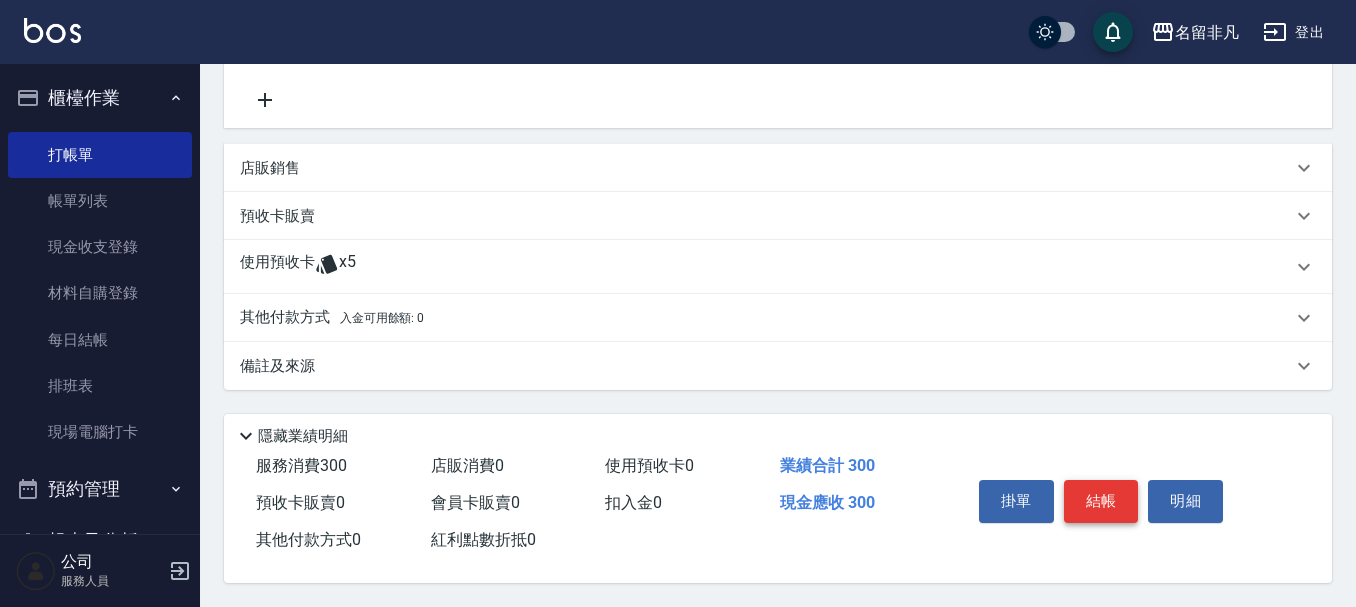 click on "結帳" at bounding box center (1101, 501) 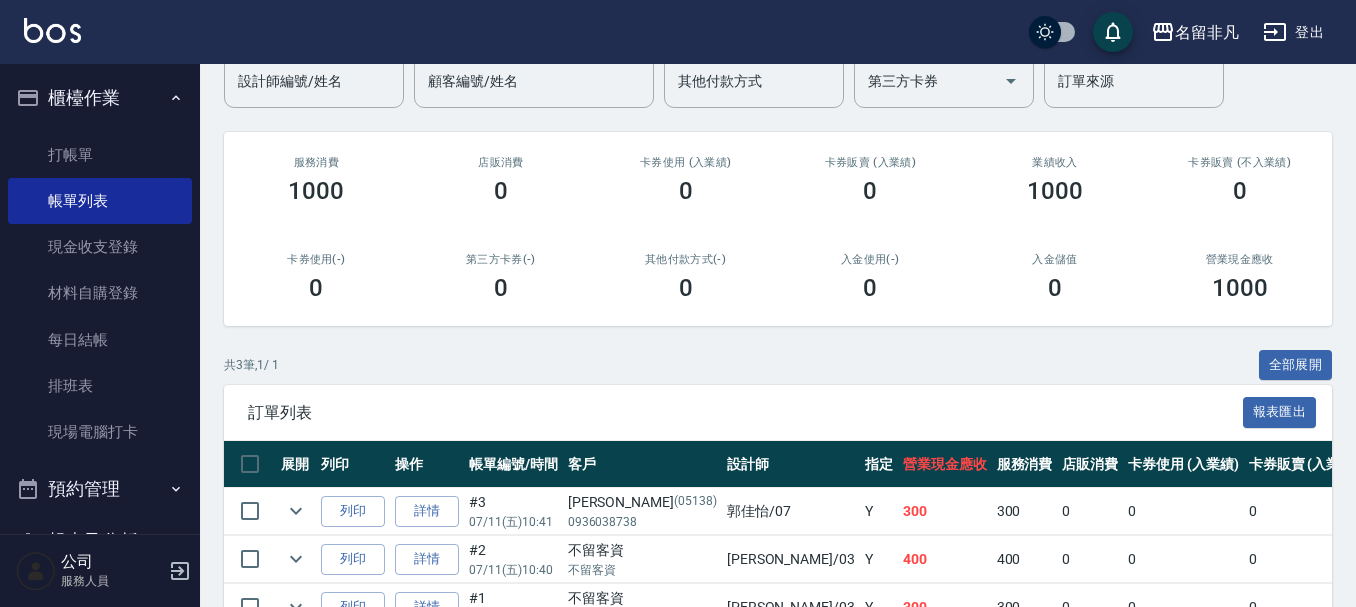 scroll, scrollTop: 295, scrollLeft: 0, axis: vertical 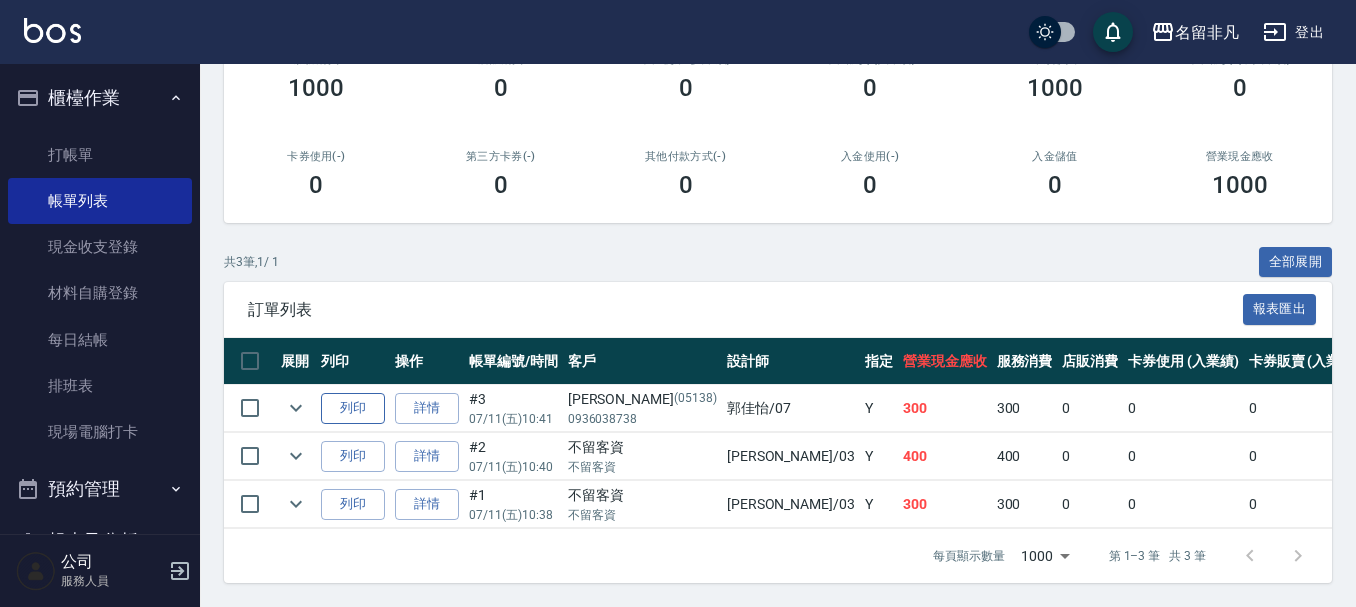 click on "列印" at bounding box center [353, 408] 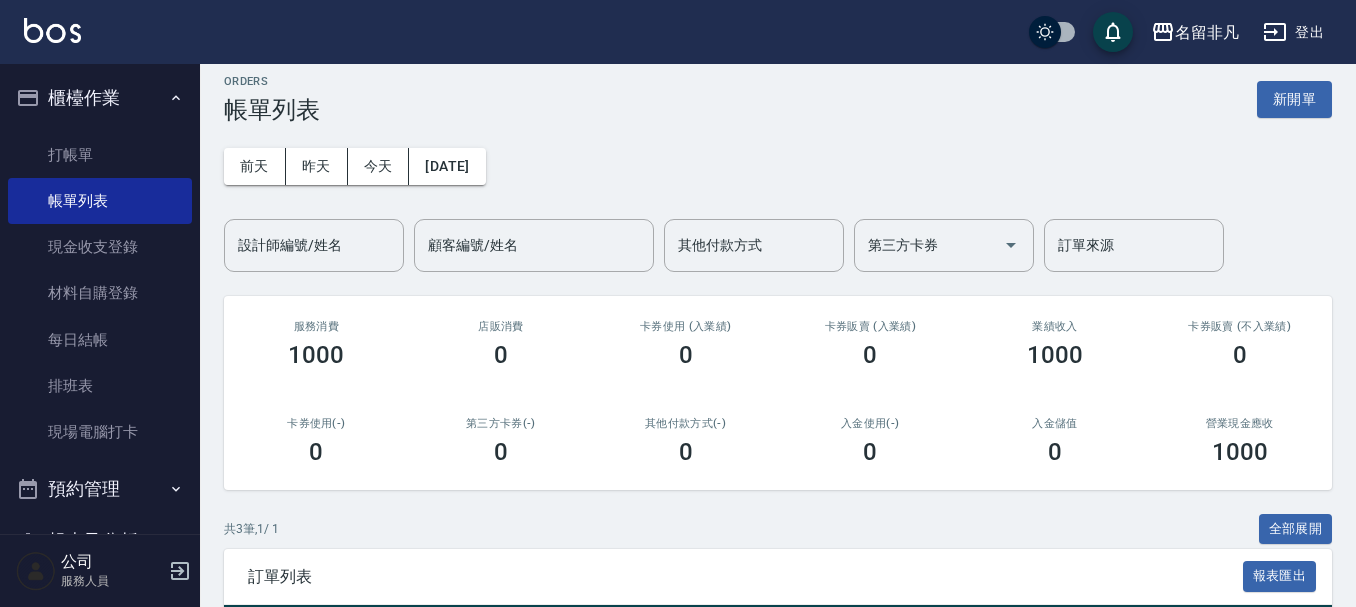 scroll, scrollTop: 0, scrollLeft: 0, axis: both 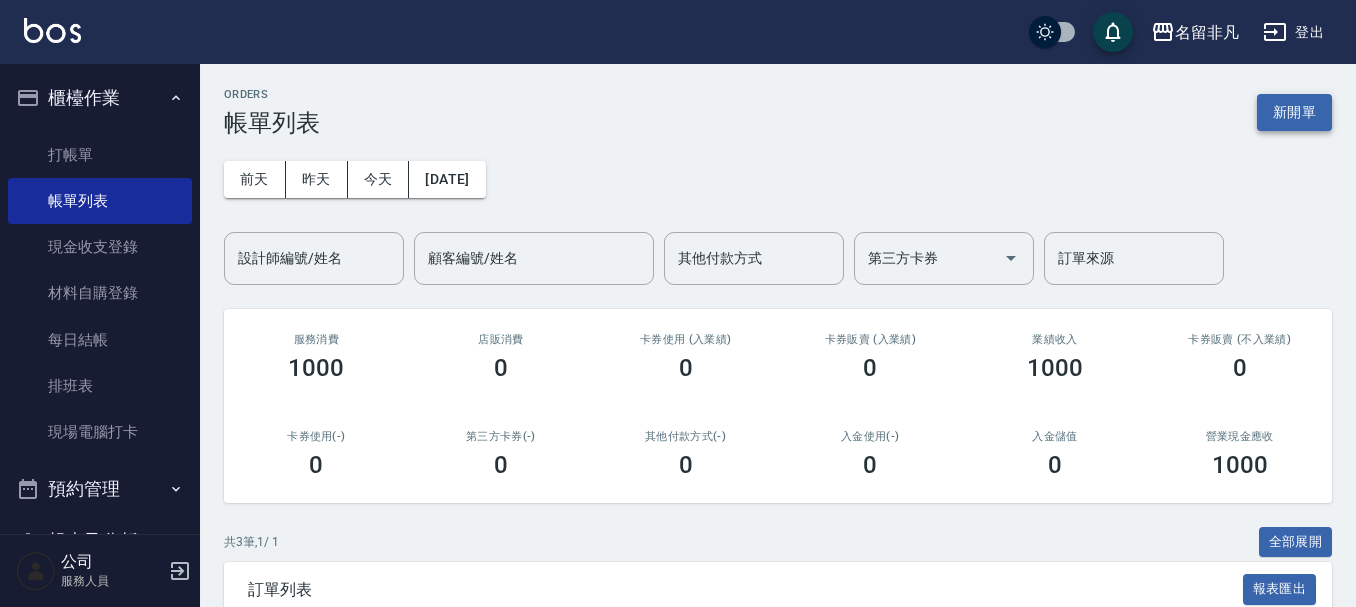 click on "新開單" at bounding box center (1294, 112) 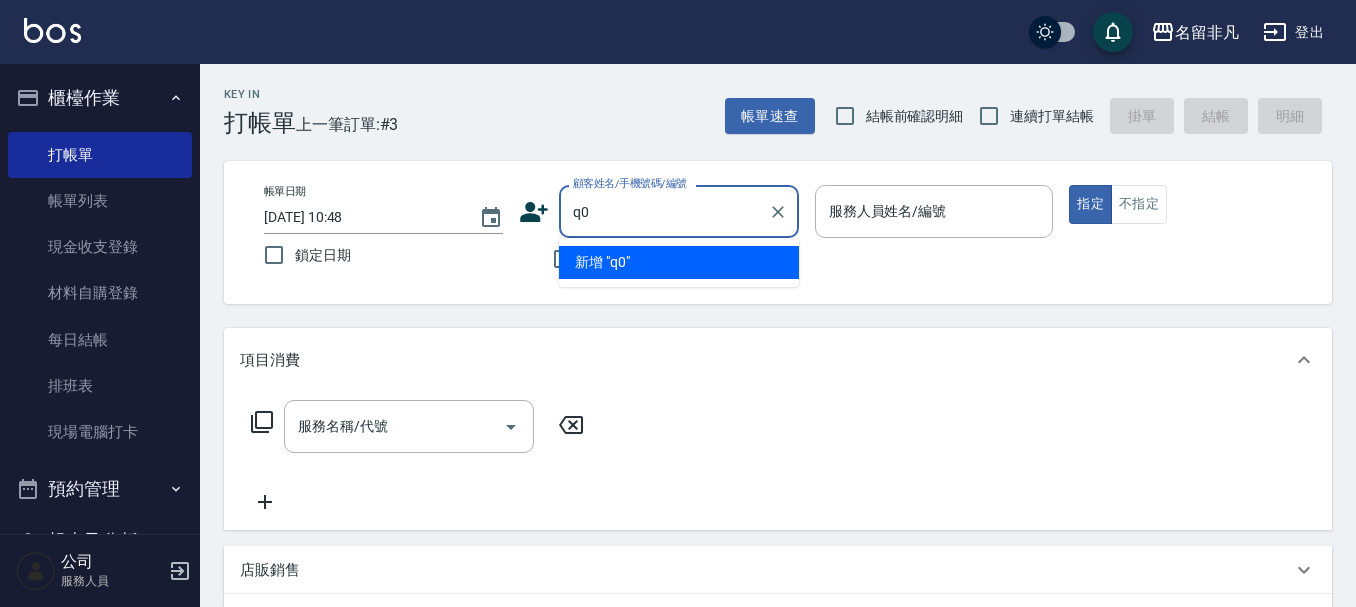 type on "q" 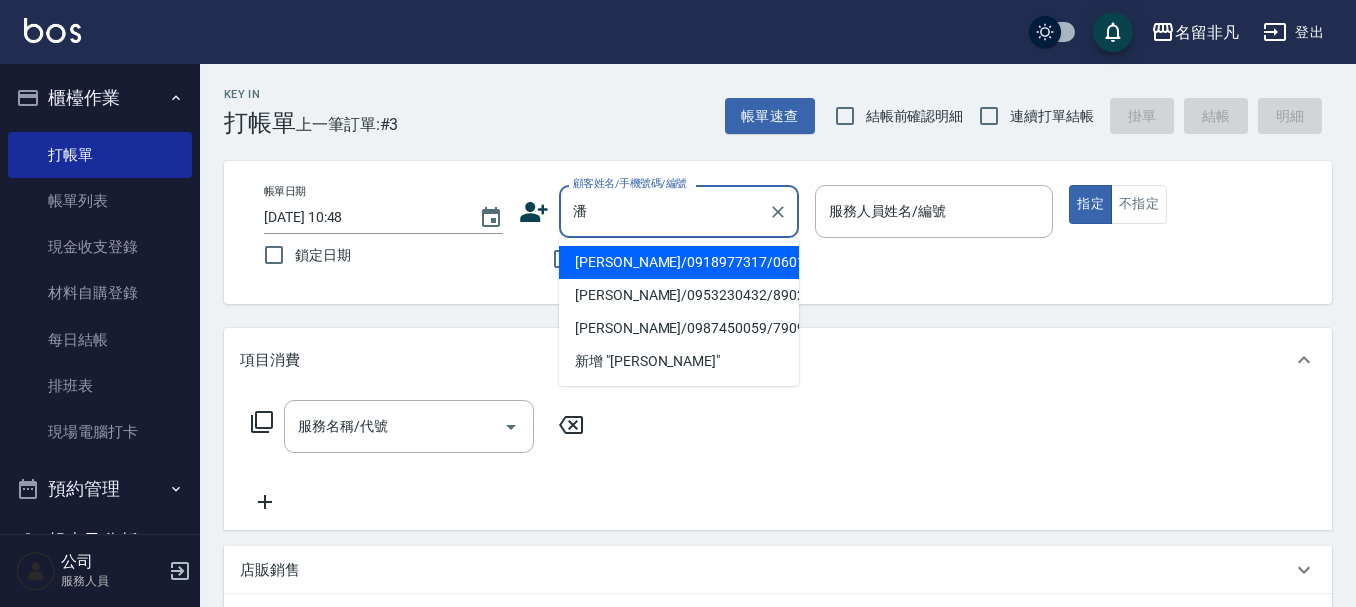 click on "[PERSON_NAME]/0918977317/06017" at bounding box center [679, 262] 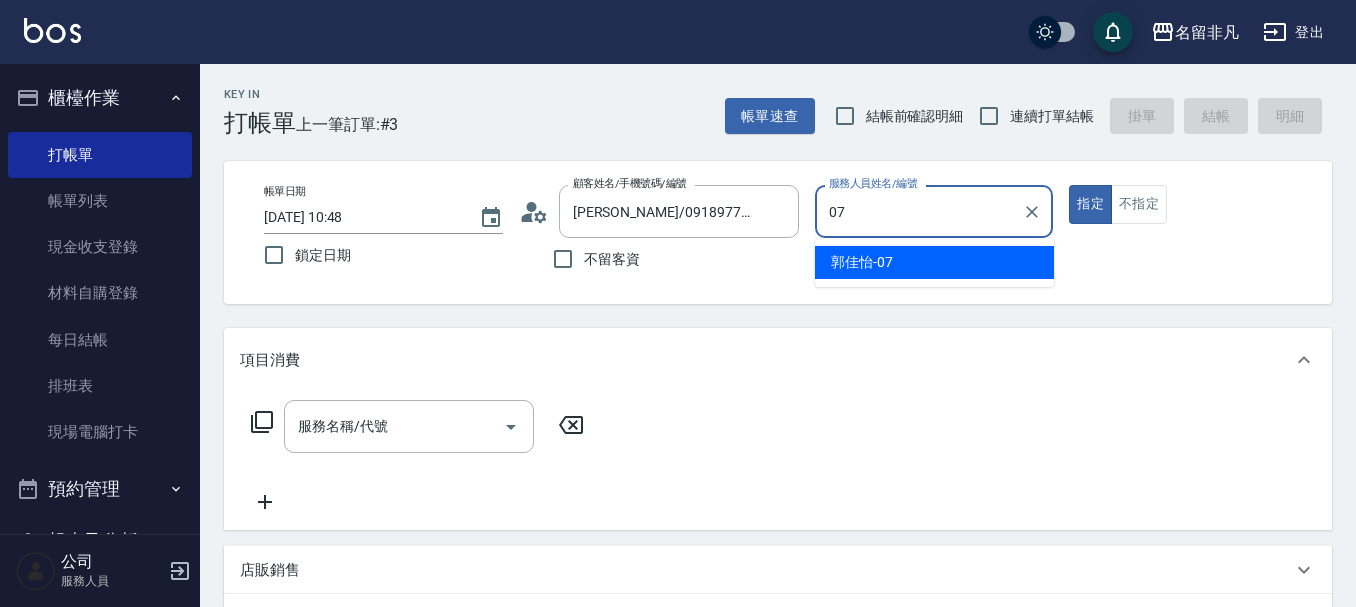 type on "郭佳怡-07" 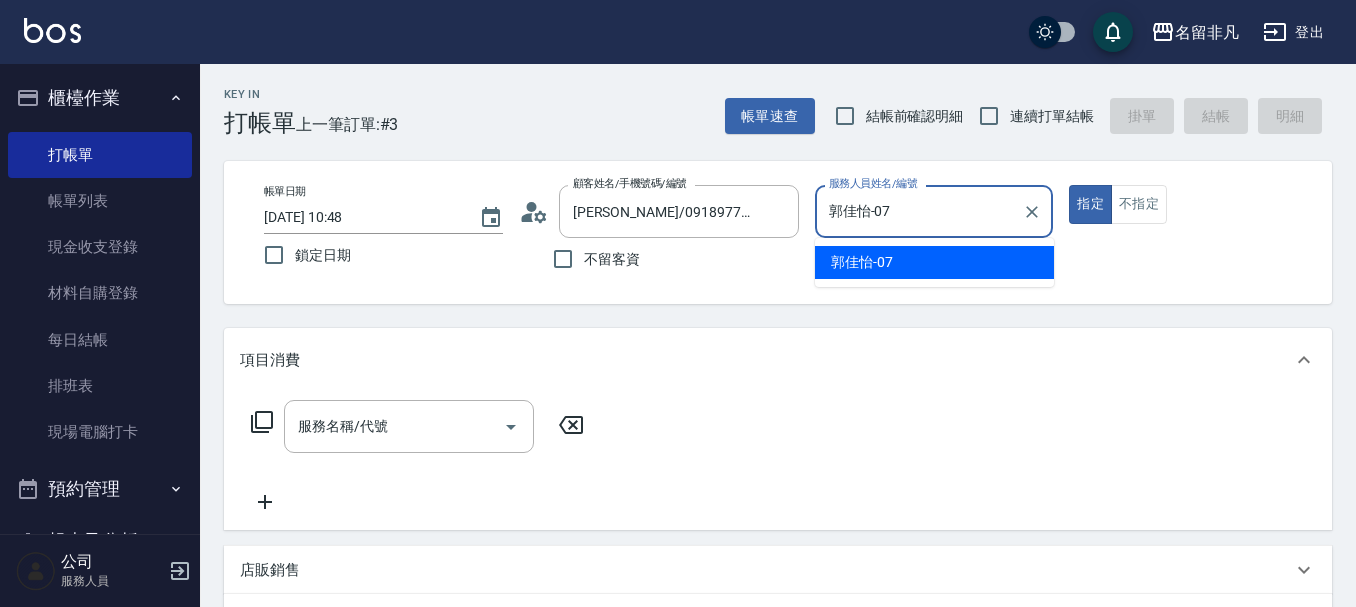 type on "true" 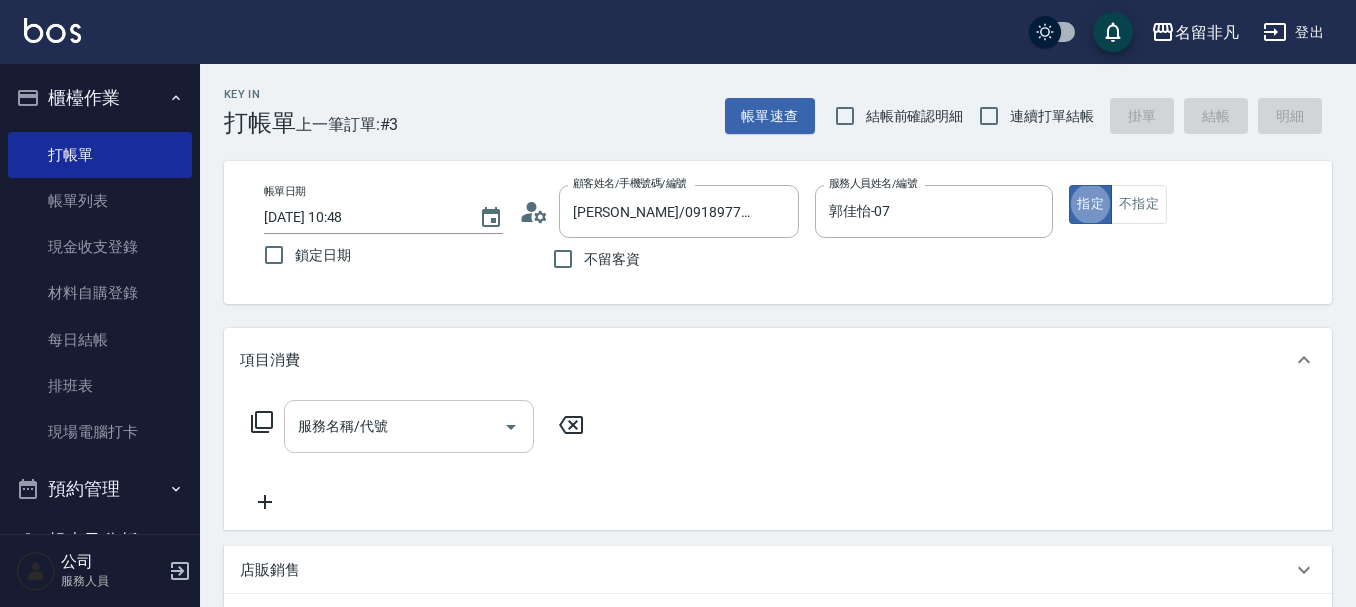 click on "服務名稱/代號" at bounding box center [394, 426] 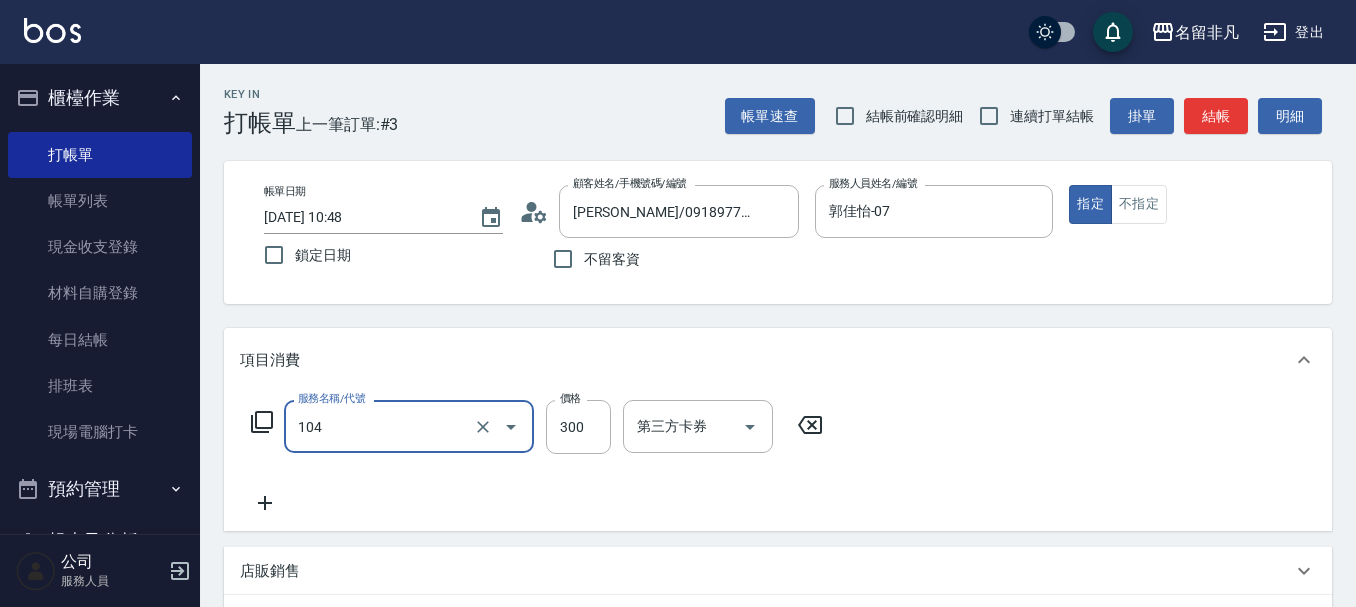 type on "洗髮(104)" 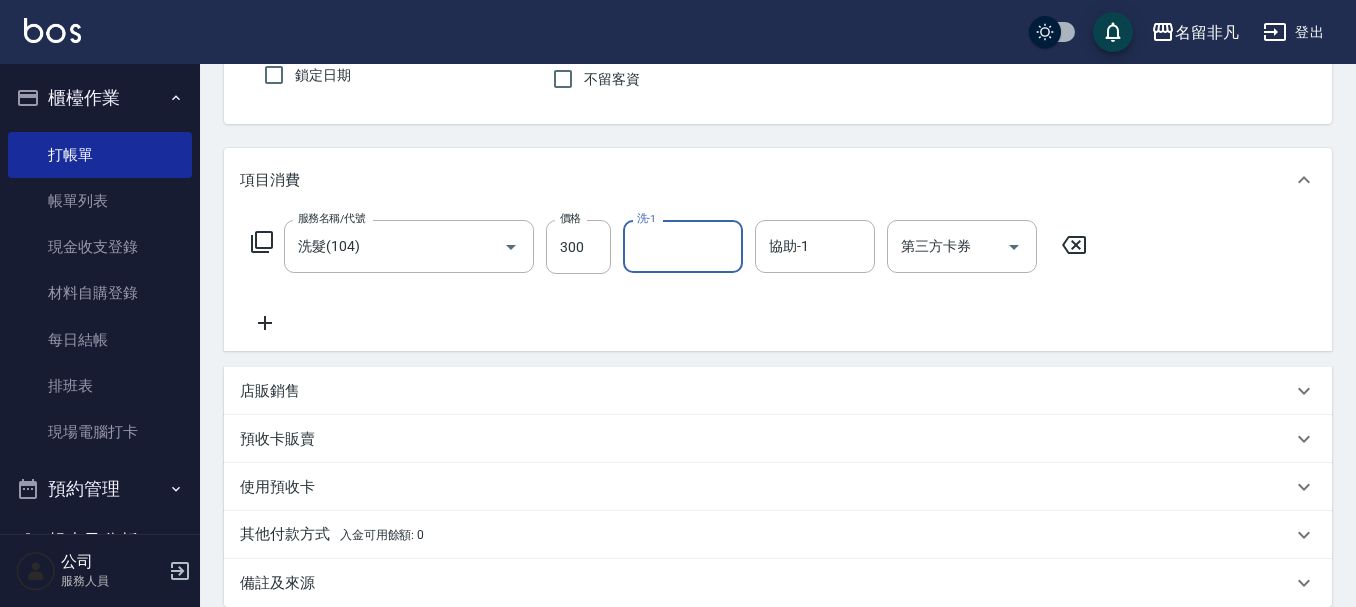 scroll, scrollTop: 406, scrollLeft: 0, axis: vertical 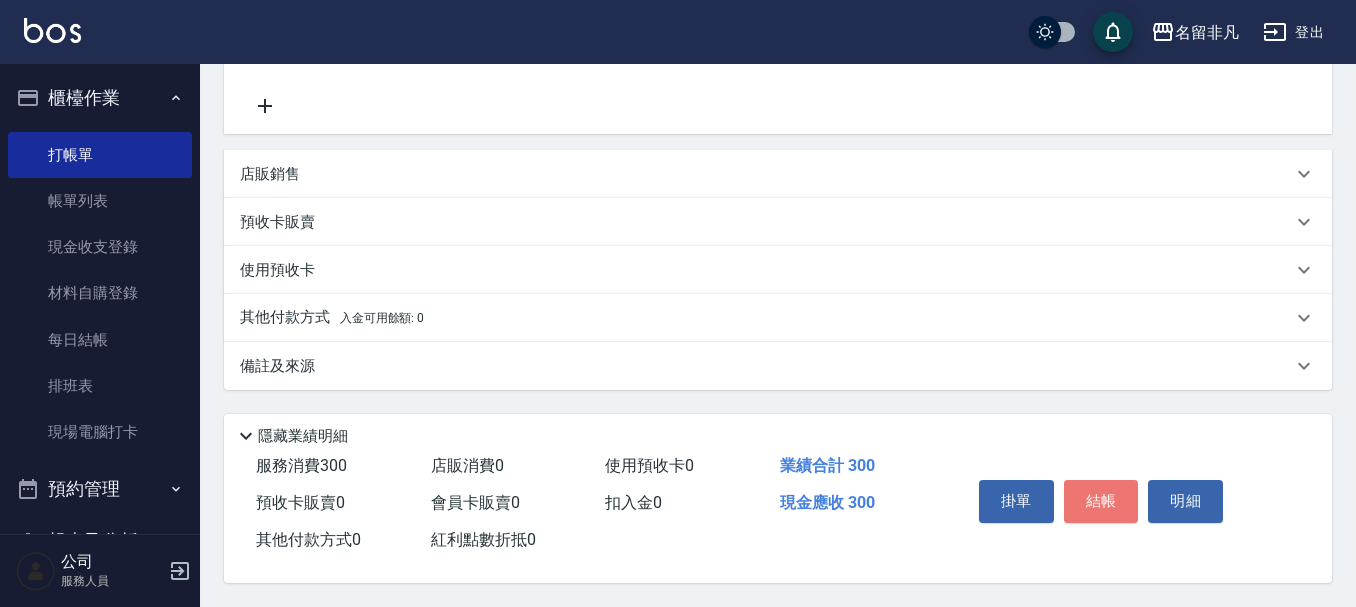 click on "結帳" at bounding box center (1101, 501) 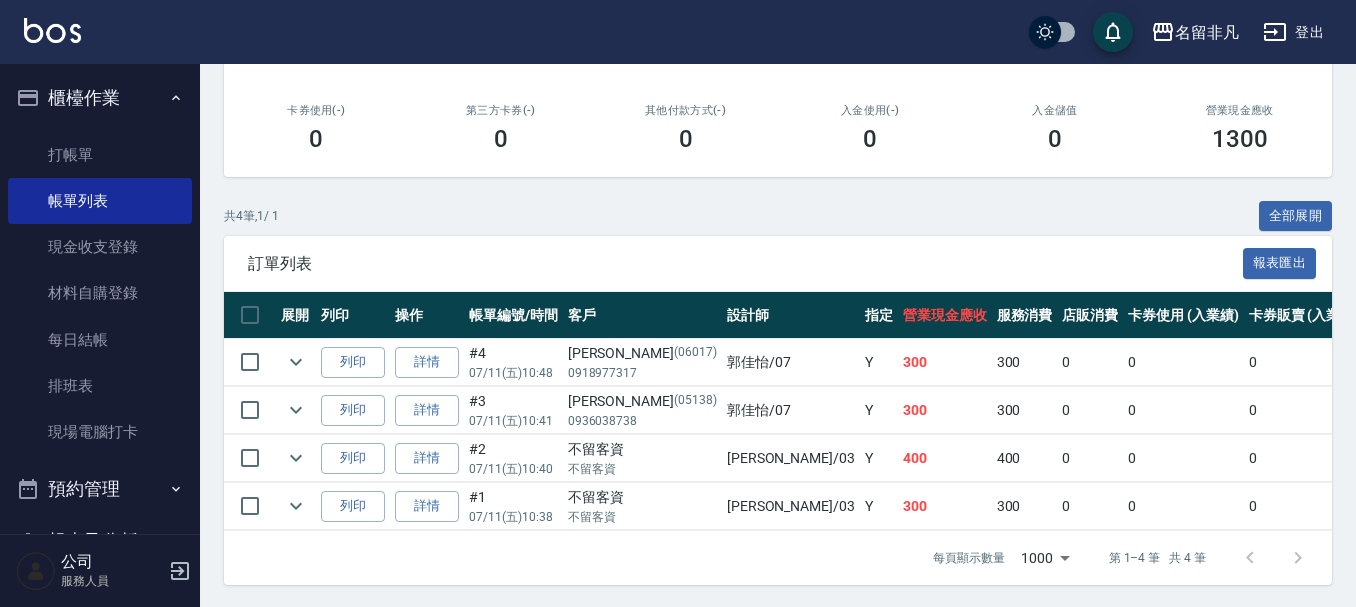 scroll, scrollTop: 343, scrollLeft: 0, axis: vertical 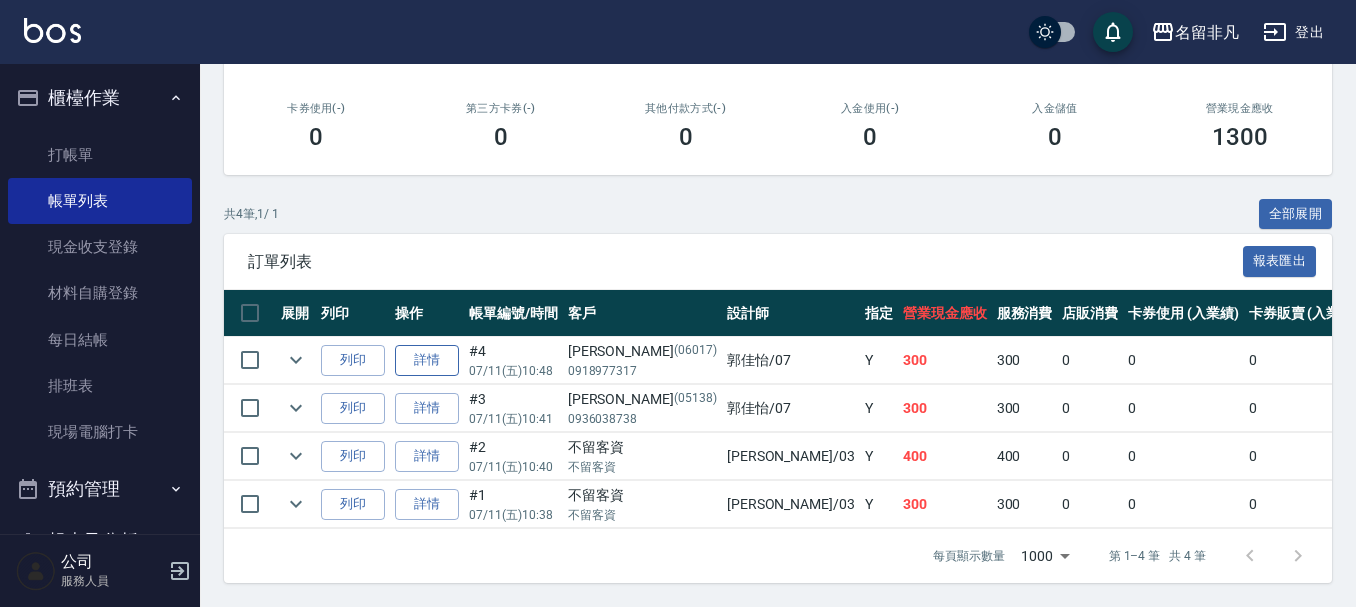 click on "詳情" at bounding box center [427, 360] 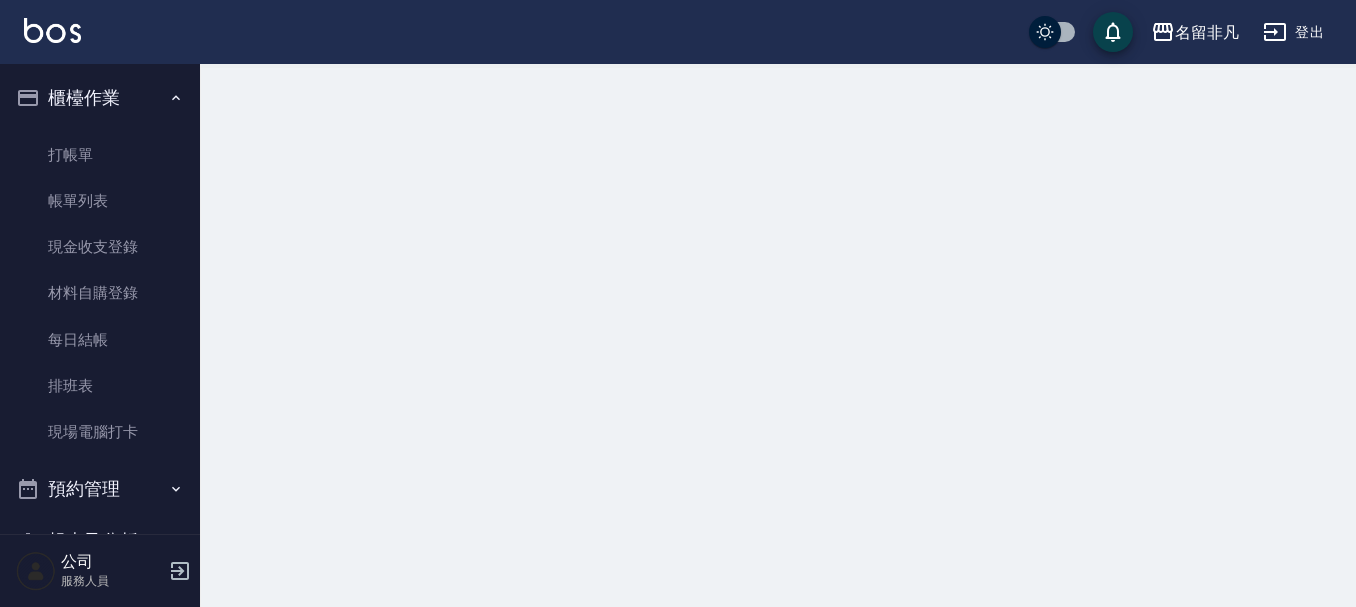 scroll, scrollTop: 0, scrollLeft: 0, axis: both 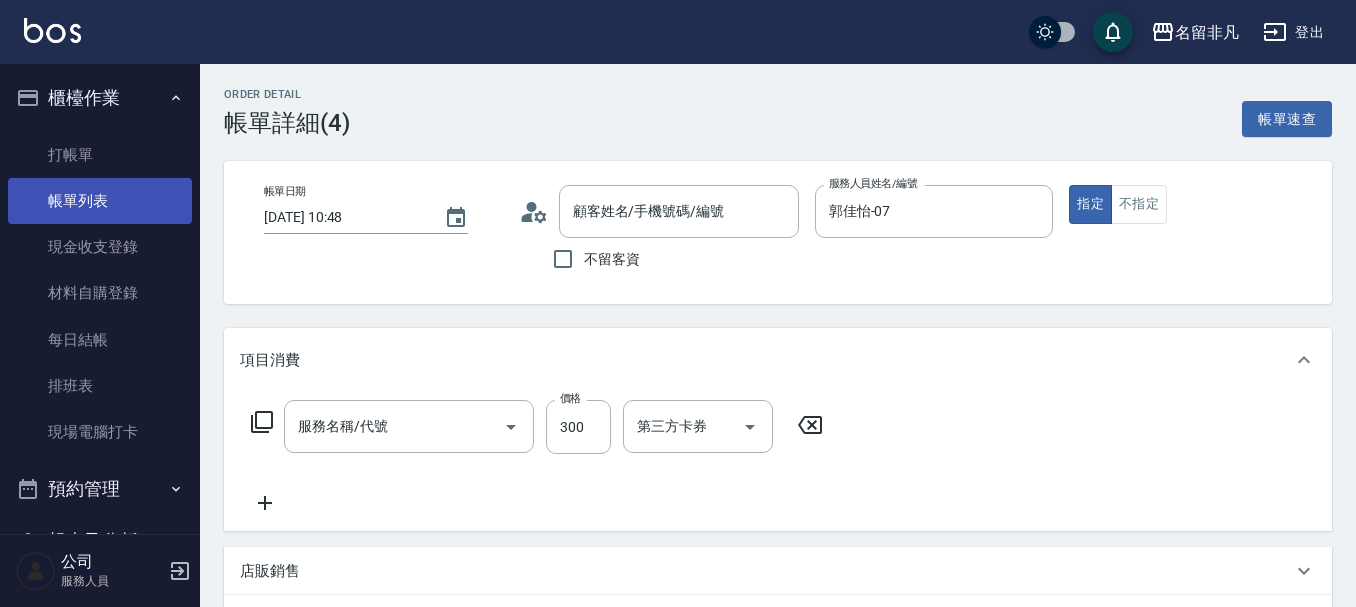type on "郭佳怡-07" 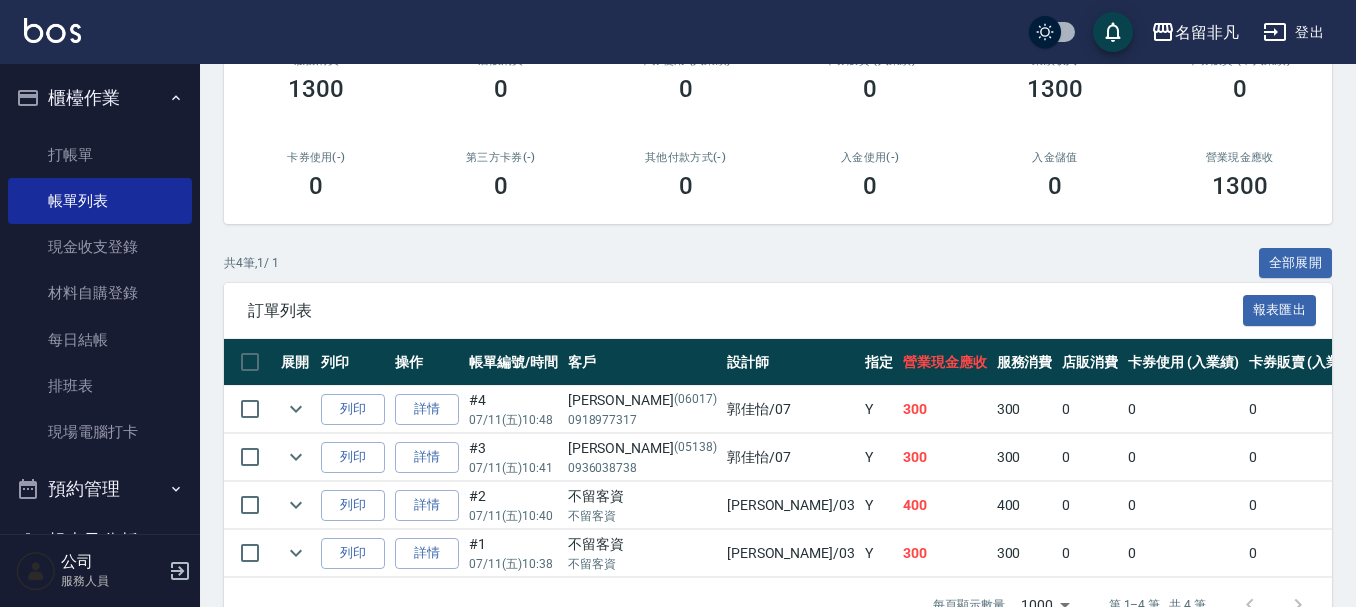 scroll, scrollTop: 300, scrollLeft: 0, axis: vertical 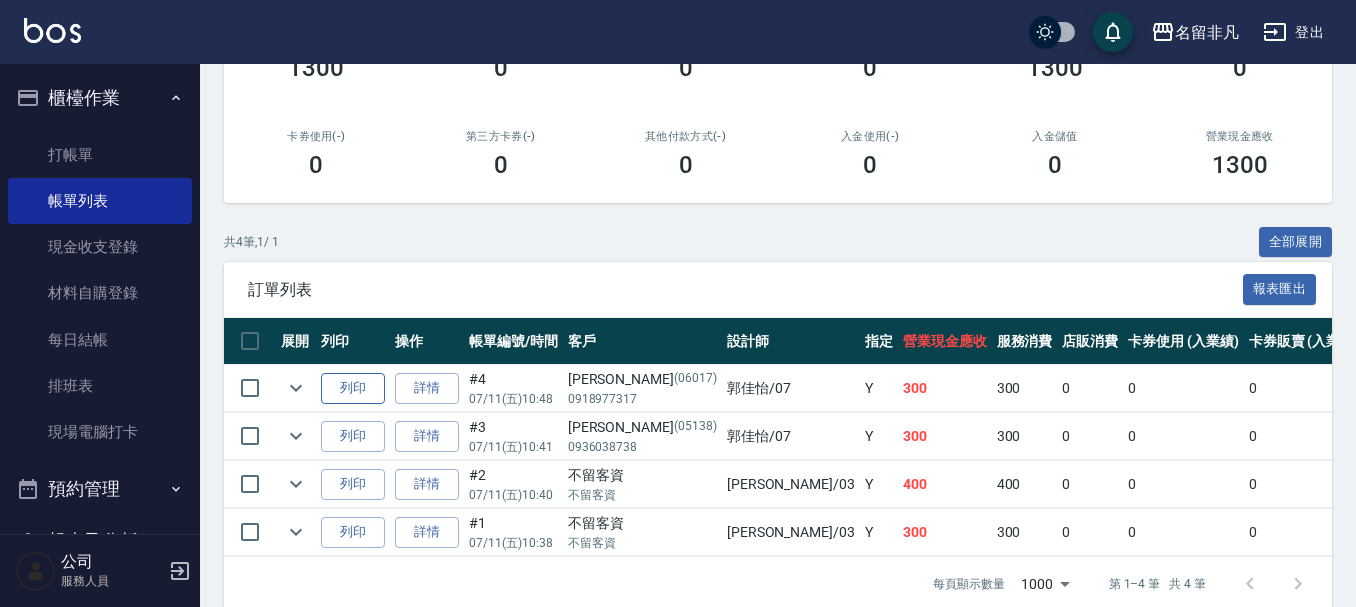 click on "列印" at bounding box center (353, 388) 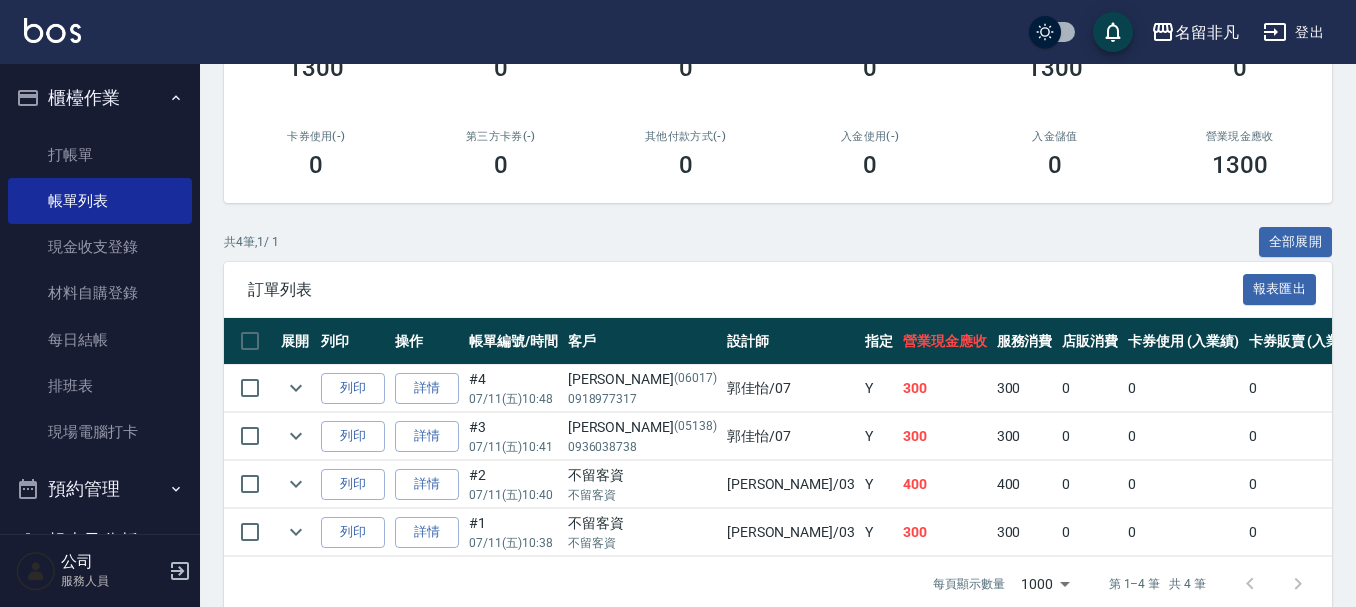 click on "櫃檯作業" at bounding box center [100, 98] 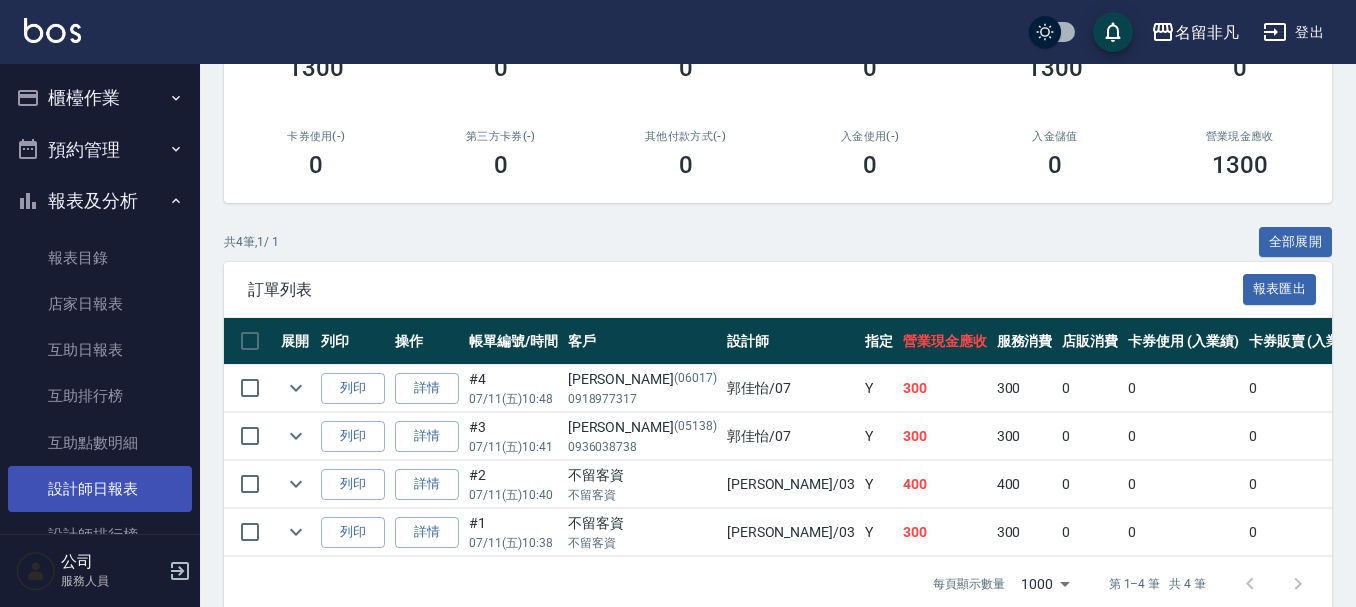 click on "設計師日報表" at bounding box center (100, 489) 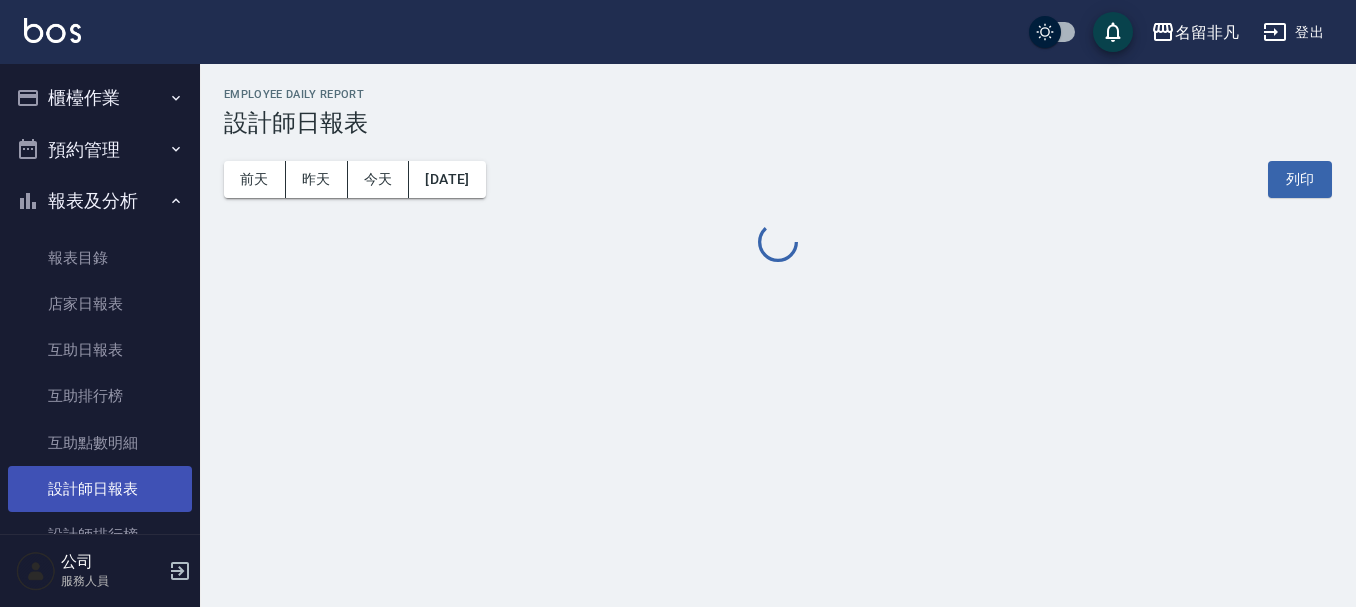 scroll, scrollTop: 0, scrollLeft: 0, axis: both 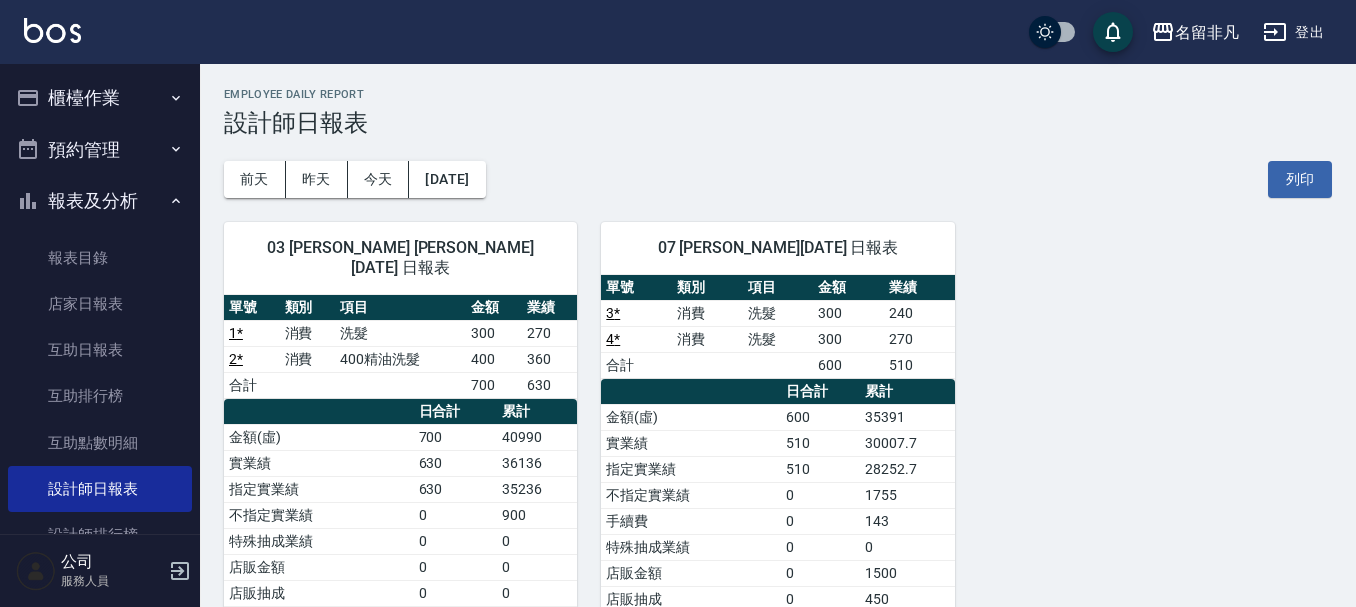 click on "03 [PERSON_NAME] [PERSON_NAME][DATE] 日報表  單號 類別 項目 金額 業績 1 * 消費 洗髮 300 270 2 * 消費 400精油洗髮 400 360 合計 700 630 日合計 累計 金額(虛) 700 40990 實業績 630 36136 指定實業績 630 35236 不指定實業績 0 900 特殊抽成業績 0 0 店販金額 0 0 店販抽成 0 0 互助使用(不含點) 0 80 互助使用(點) 0/0 2/60 總客數 2 57 指定客 2 53 不指定客 0 4 客單價 350 719.1 客項次(服務) 2 76 平均項次單價 350 539.3 07  [PERSON_NAME][DATE] 日報表  單號 類別 項目 金額 業績 3 * 消費 洗髮 300 240 4 * 消費 洗髮 300 270 合計 600 510 日合計 累計 金額(虛) 600 35391 實業績 510 30007.7 指定實業績 510 28252.7 不指定實業績 0 1755 手續費 0 143 特殊抽成業績 0 0 店販金額 0 1500 店販抽成 0 450 互助使用(不含點) 0 20 互助使用(點) 1/30 32/960 互助獲得 0 4 總客數 2 48 指定客 2 43 不指定客 0 5 客單價 300 737.3 客項次(服務) 2 67 平均項次單價 300 528.2 1 * 2" at bounding box center [766, 534] 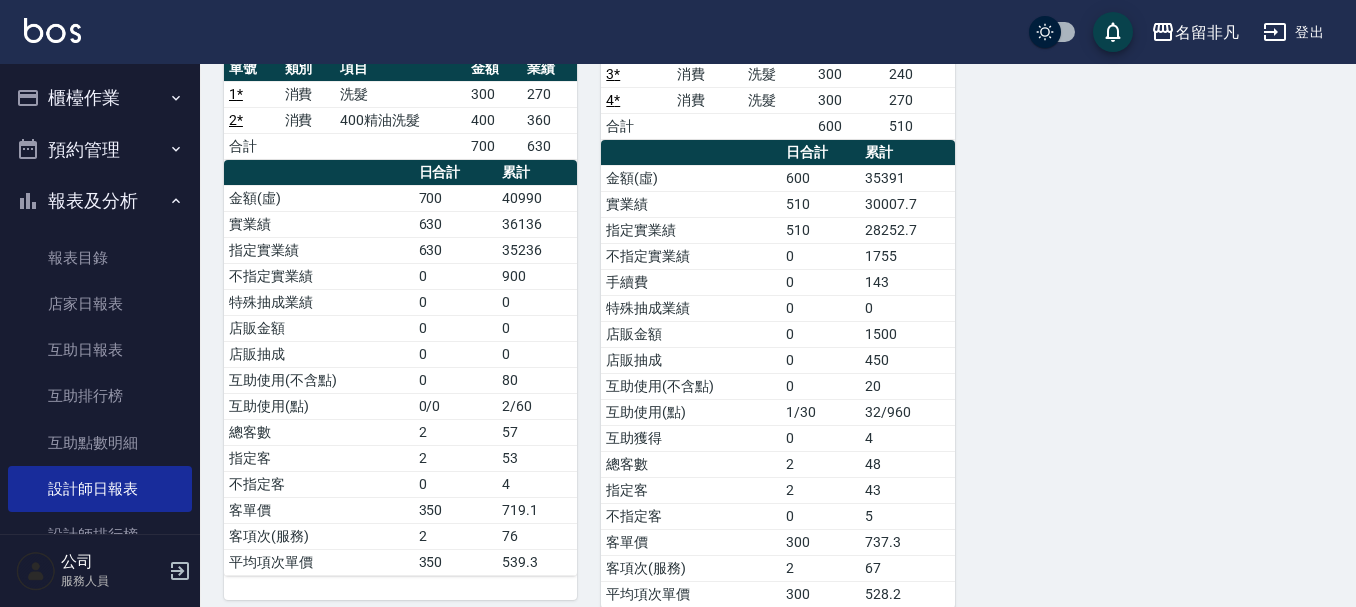 scroll, scrollTop: 288, scrollLeft: 0, axis: vertical 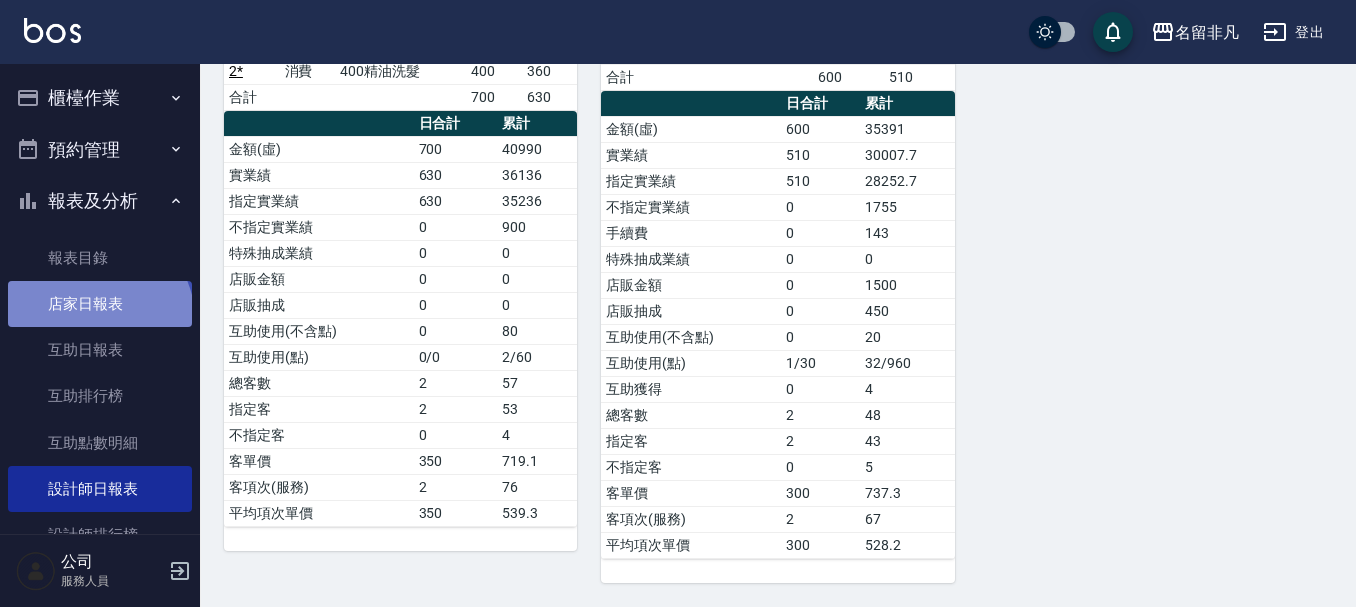 click on "店家日報表" at bounding box center (100, 304) 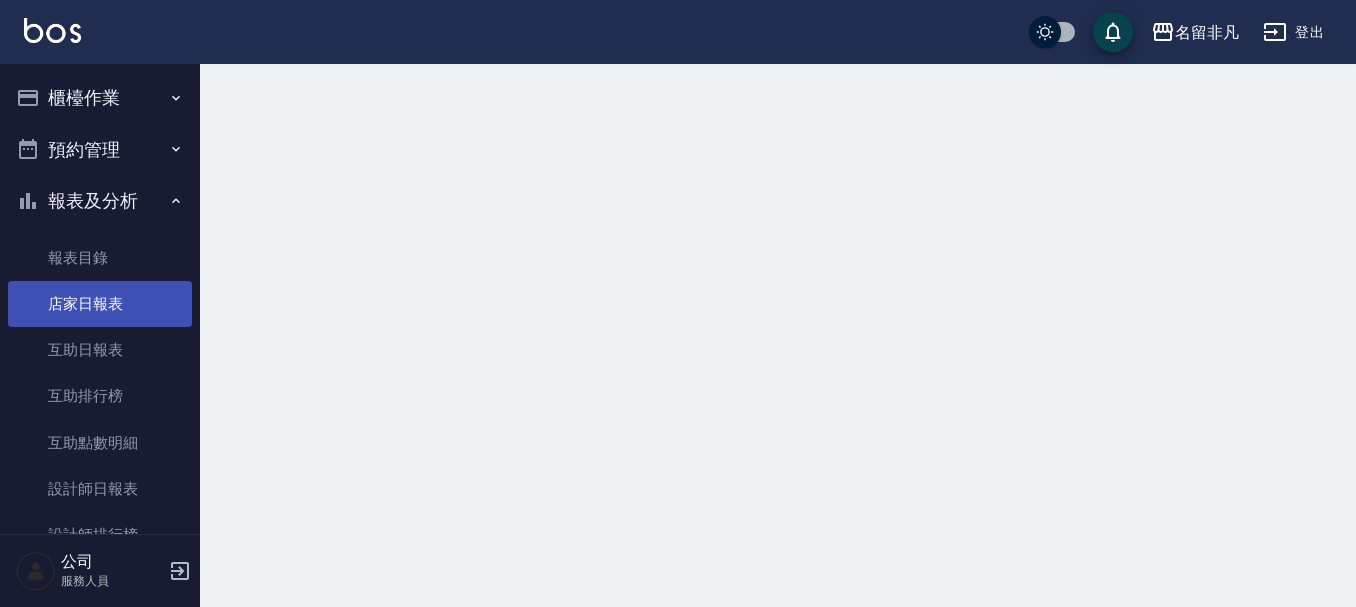scroll, scrollTop: 0, scrollLeft: 0, axis: both 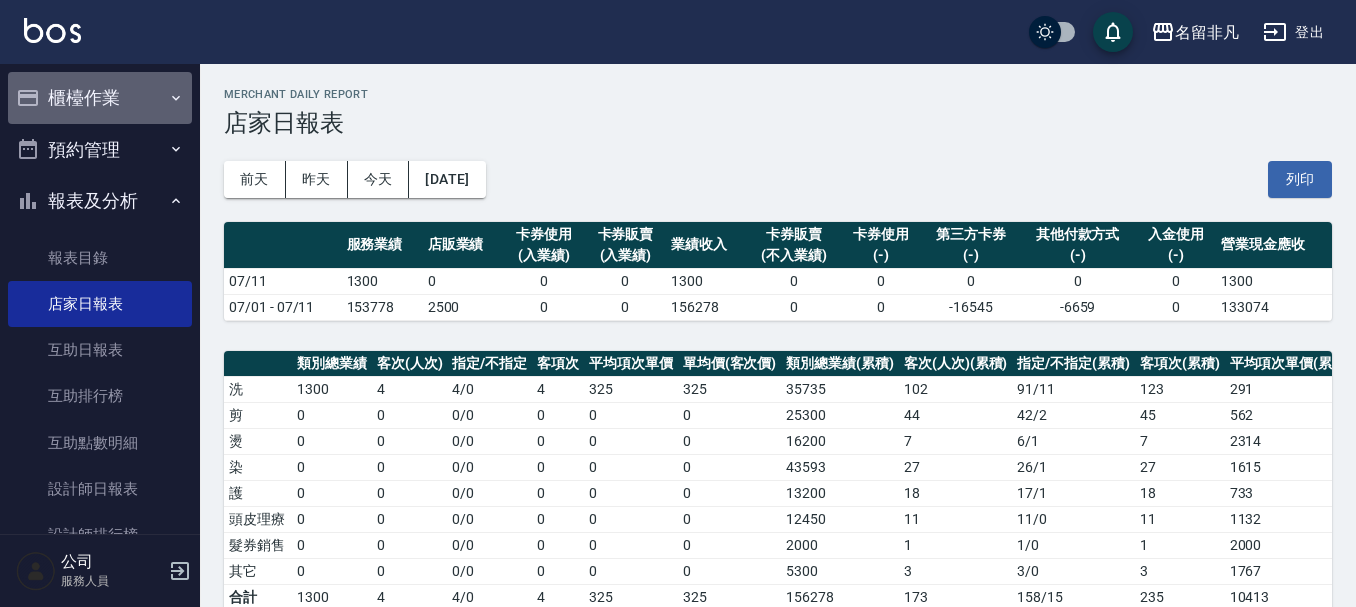 click on "櫃檯作業" at bounding box center [100, 98] 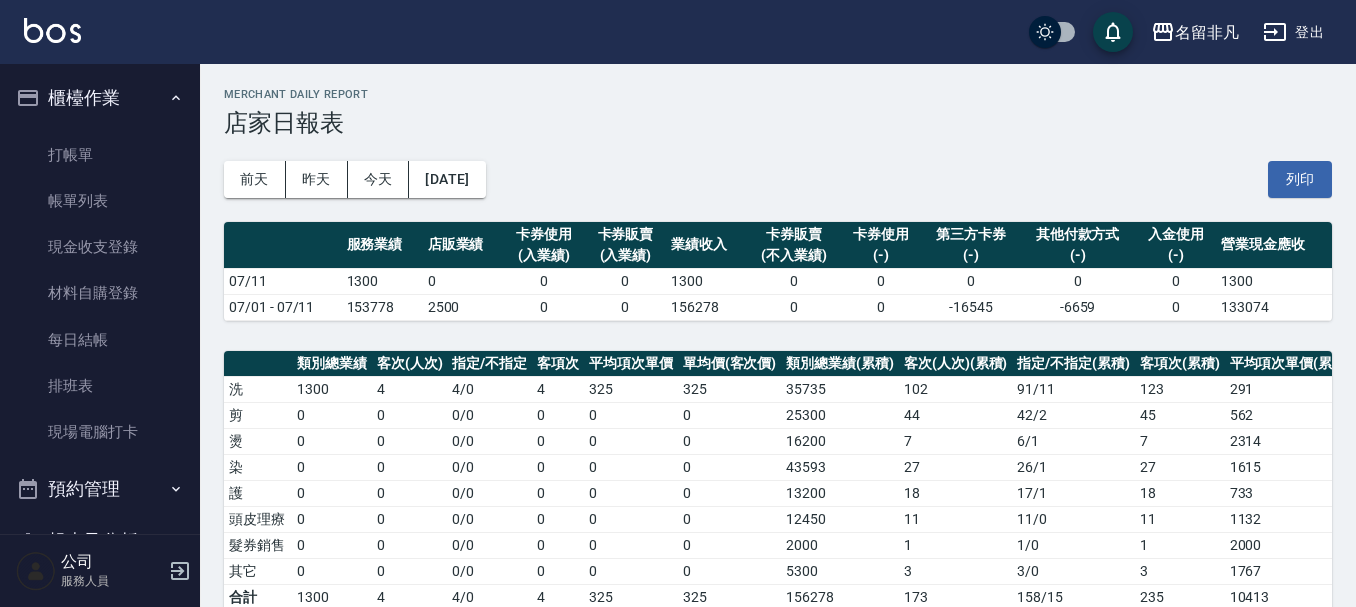 click on "櫃檯作業" at bounding box center [100, 98] 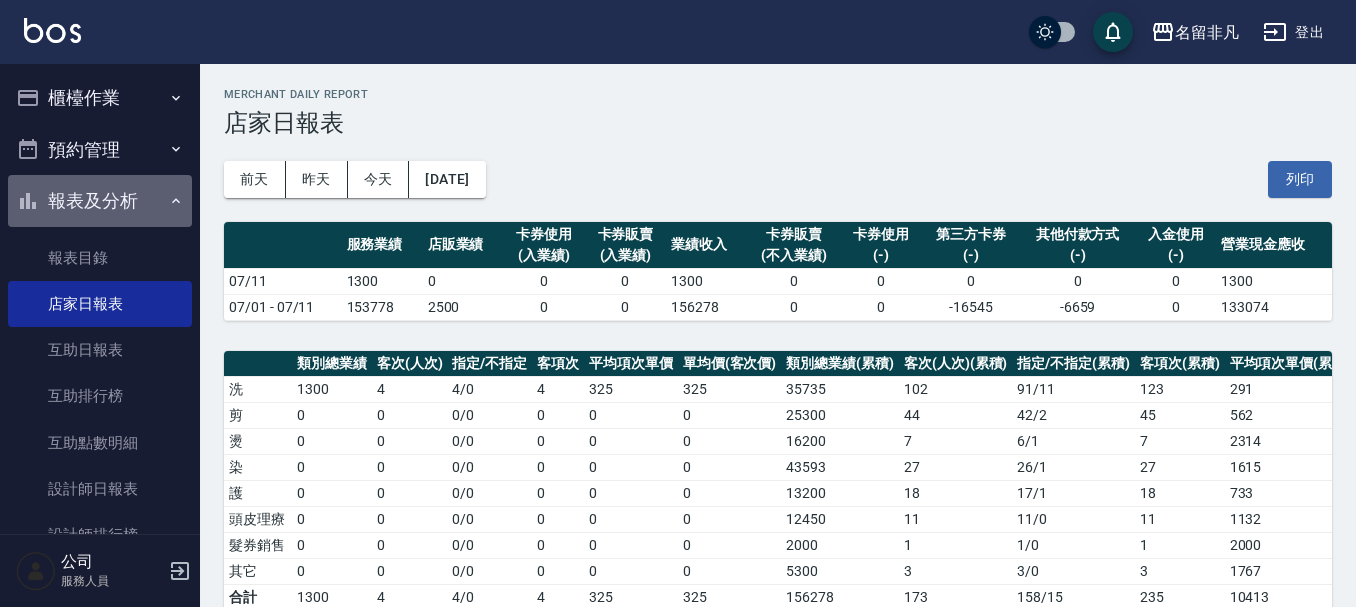 click on "報表及分析" at bounding box center [100, 201] 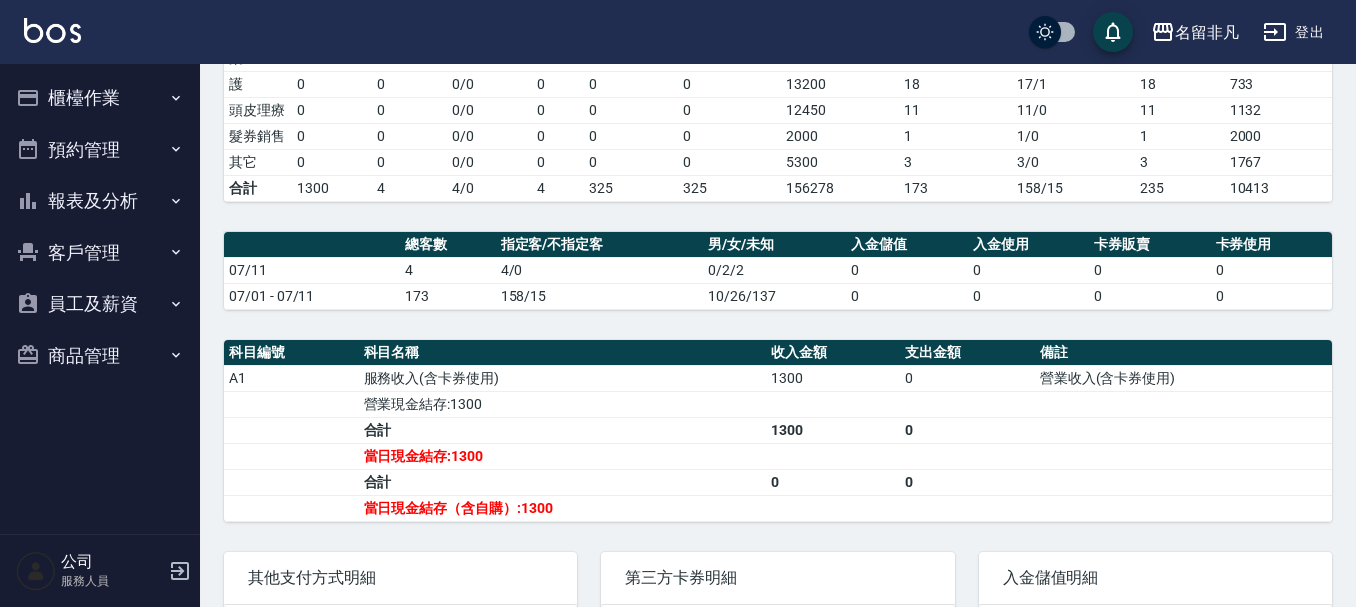 scroll, scrollTop: 400, scrollLeft: 0, axis: vertical 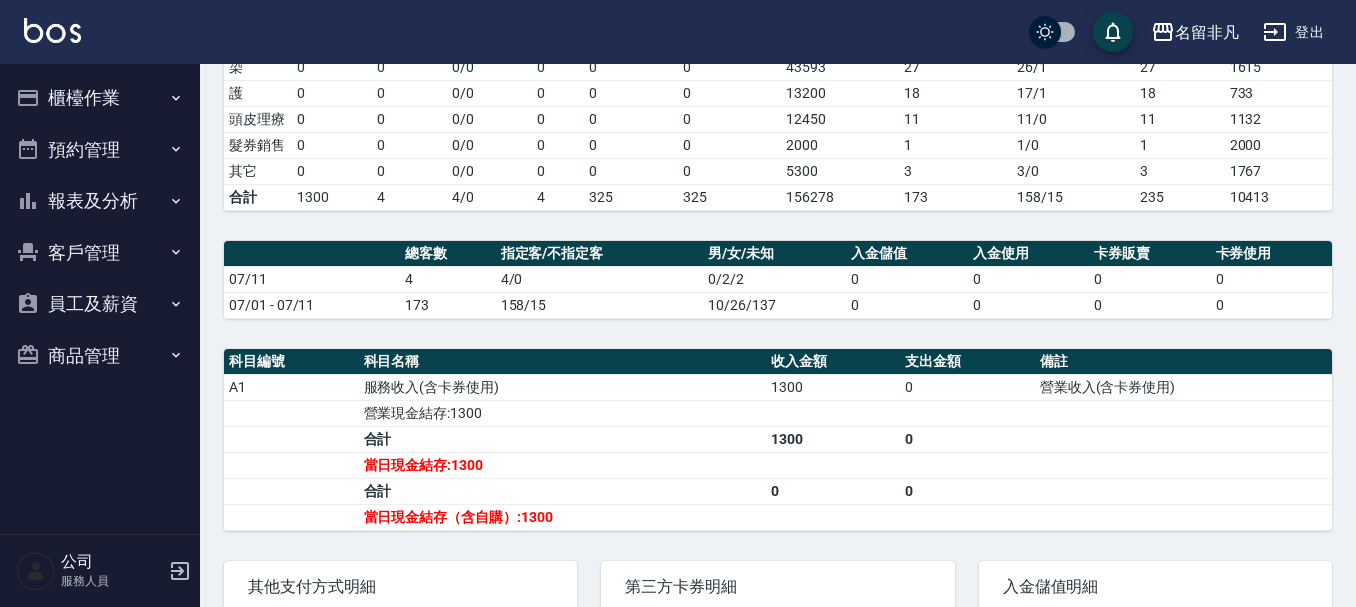 click on "櫃檯作業" at bounding box center [100, 98] 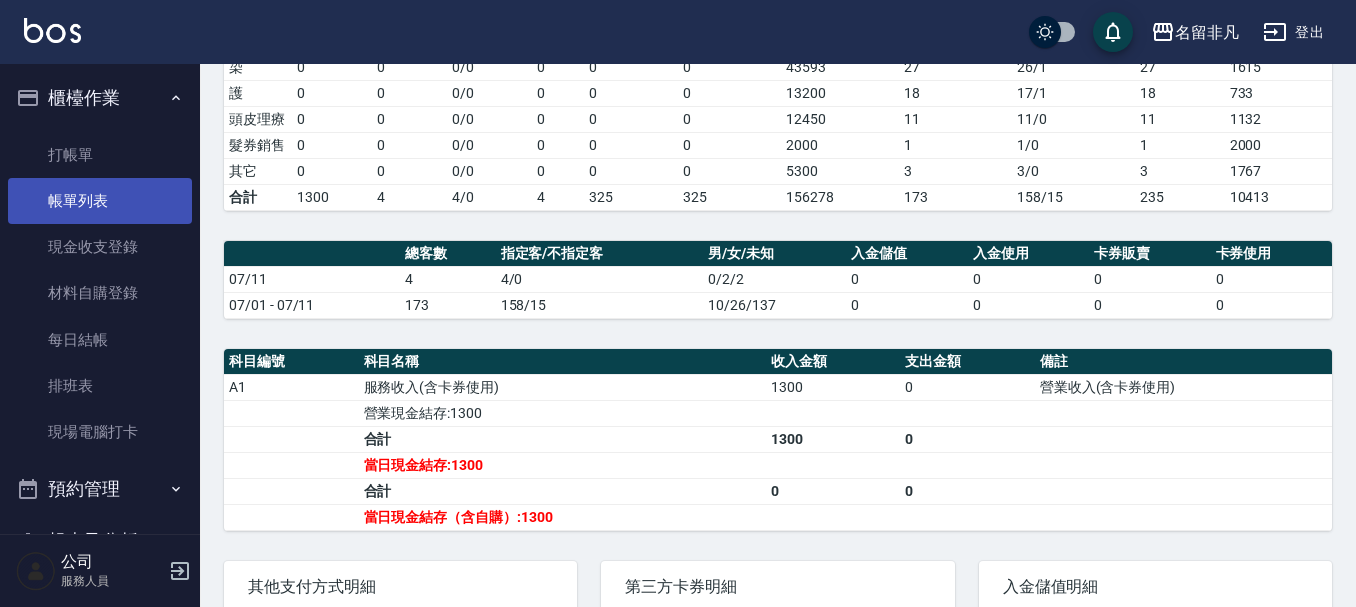 click on "帳單列表" at bounding box center [100, 201] 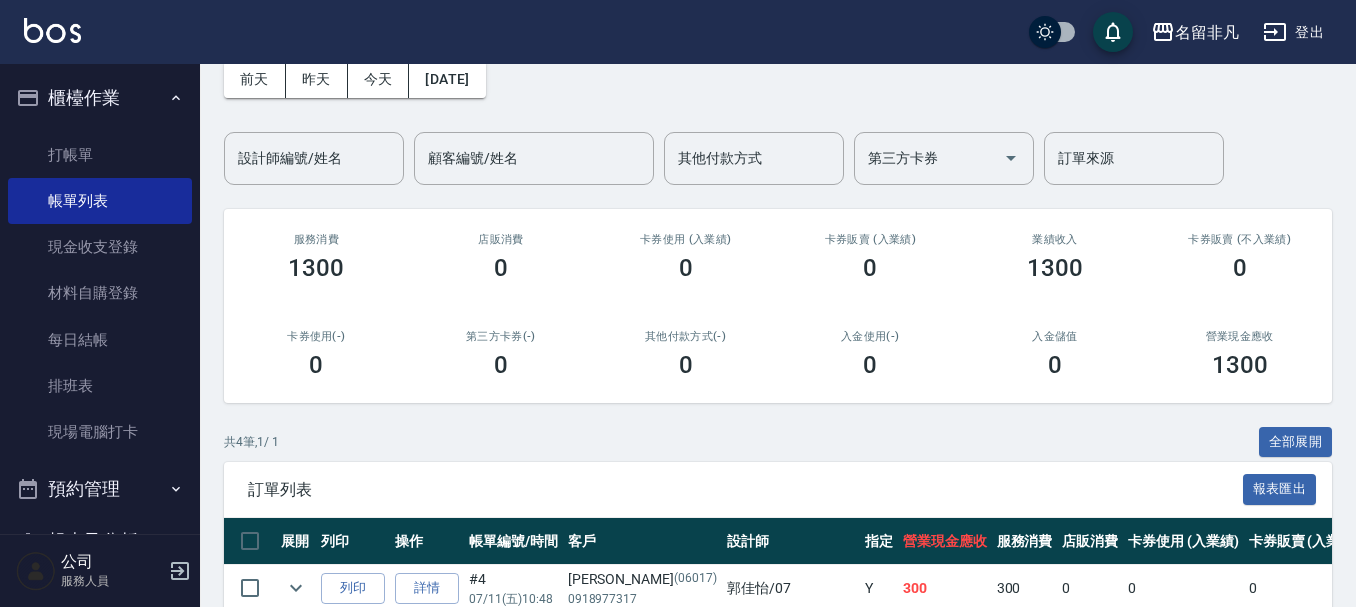 scroll, scrollTop: 0, scrollLeft: 0, axis: both 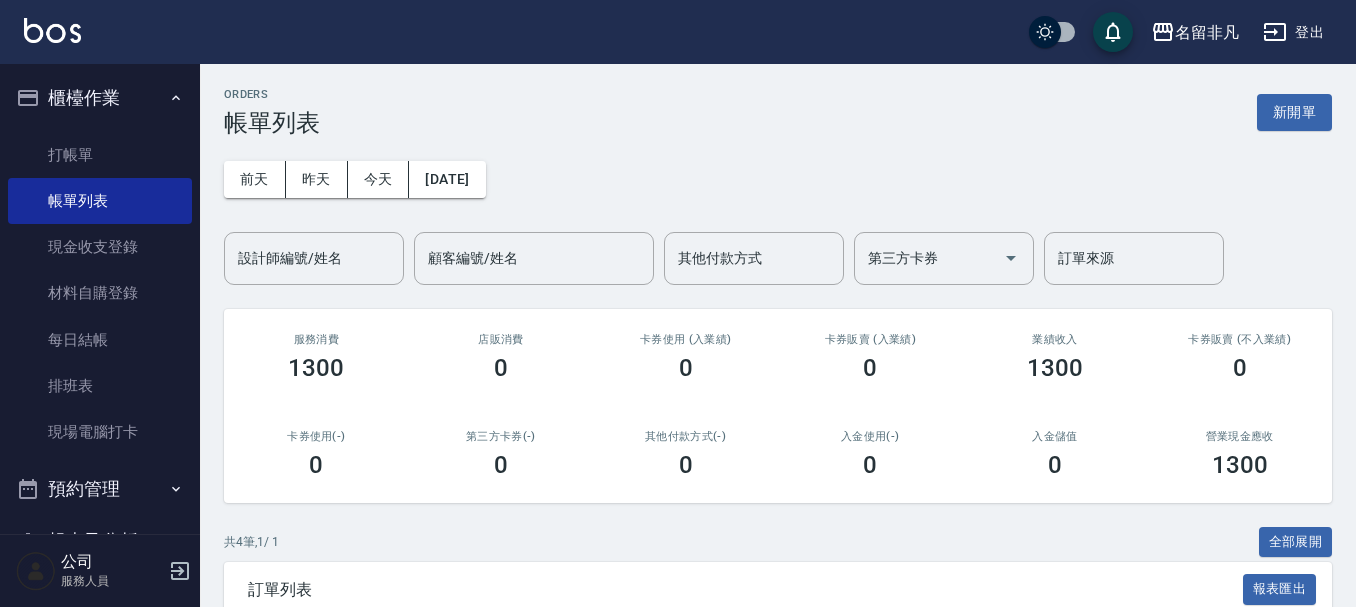 click on "ORDERS 帳單列表 新開單" at bounding box center [778, 112] 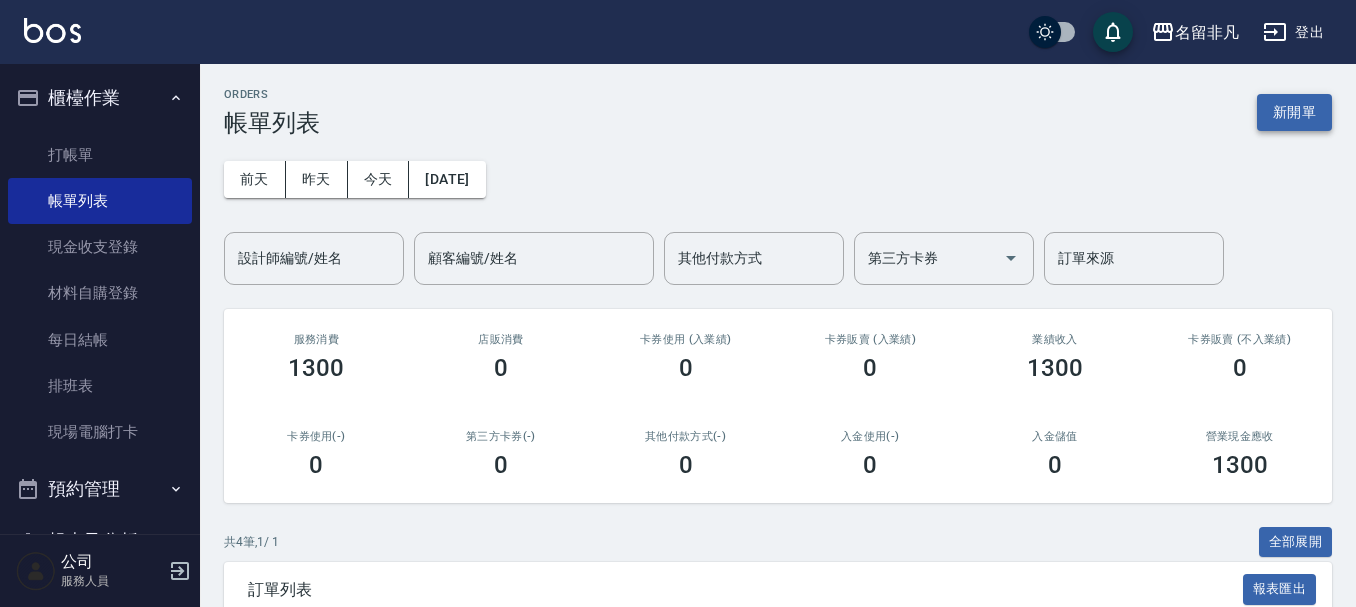 click on "新開單" at bounding box center [1294, 112] 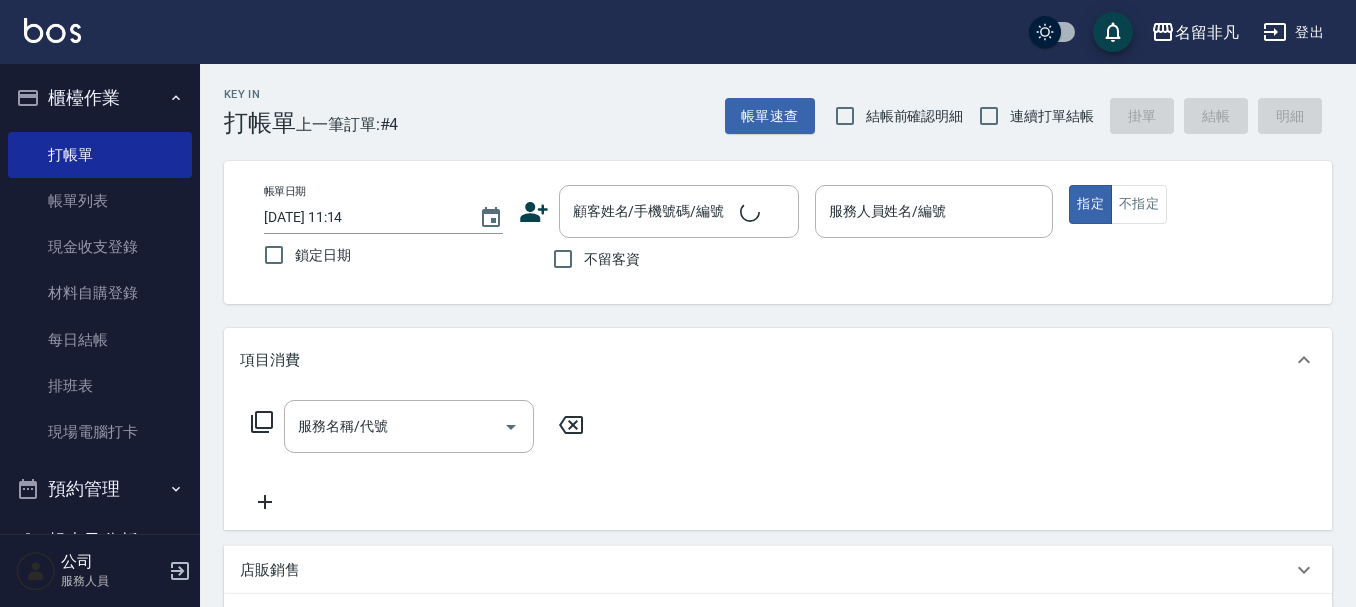 click on "不留客資" at bounding box center (591, 259) 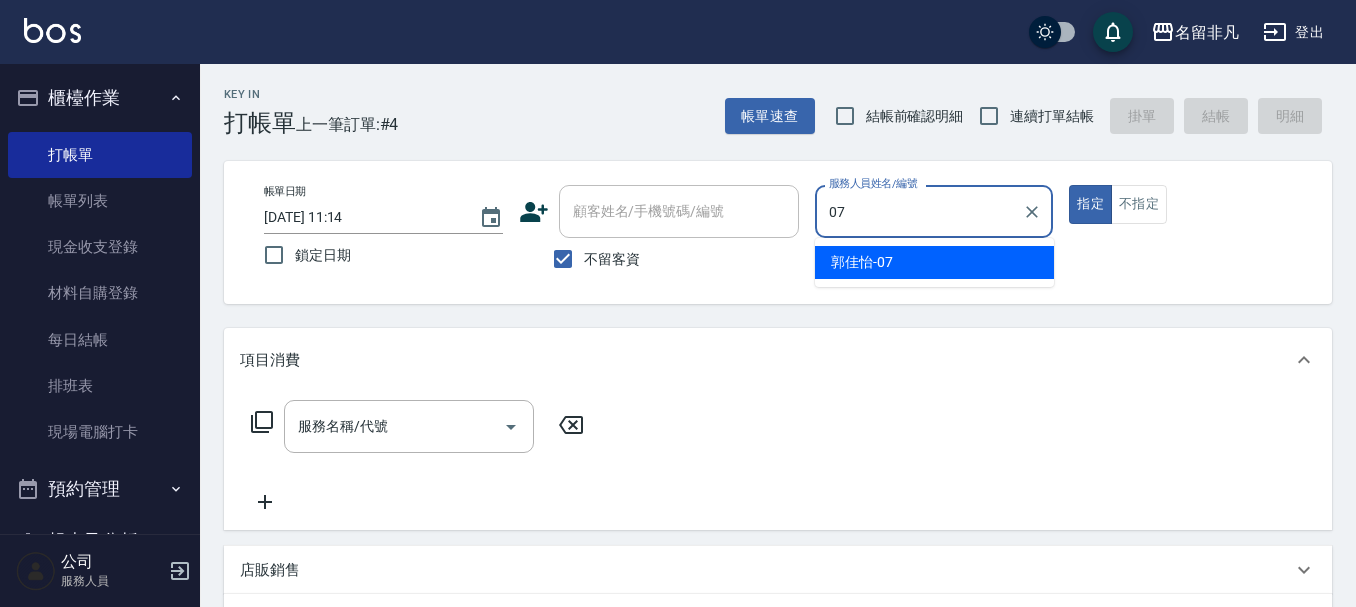 type on "郭佳怡-07" 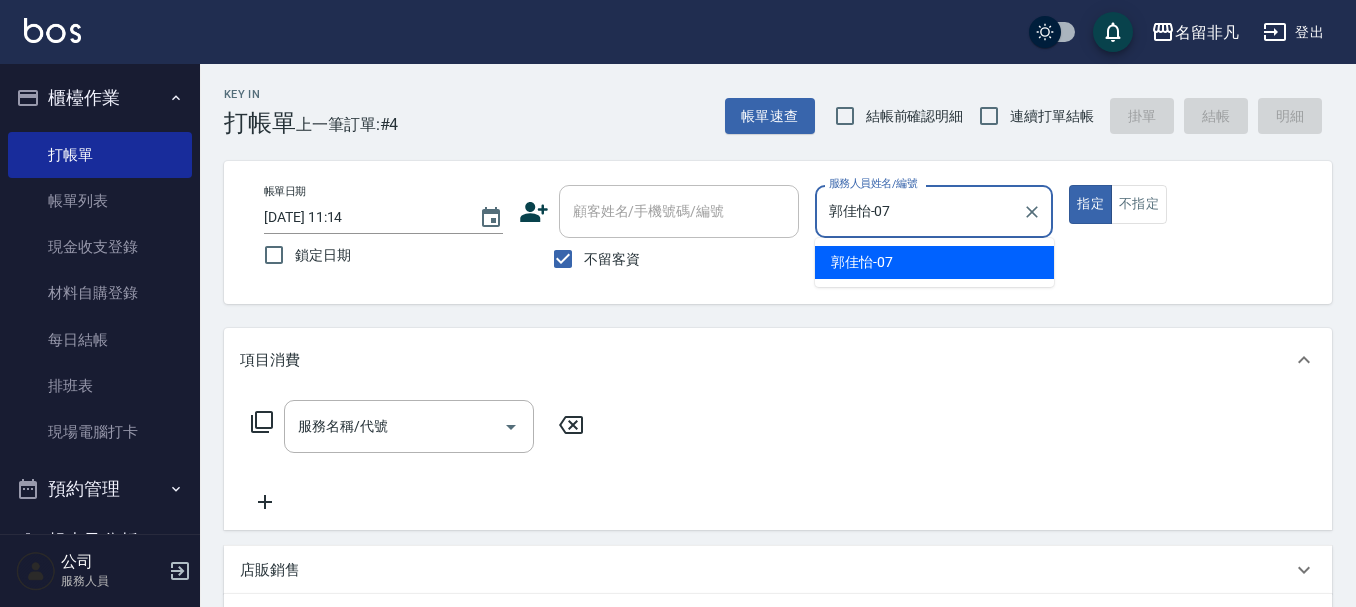 type on "true" 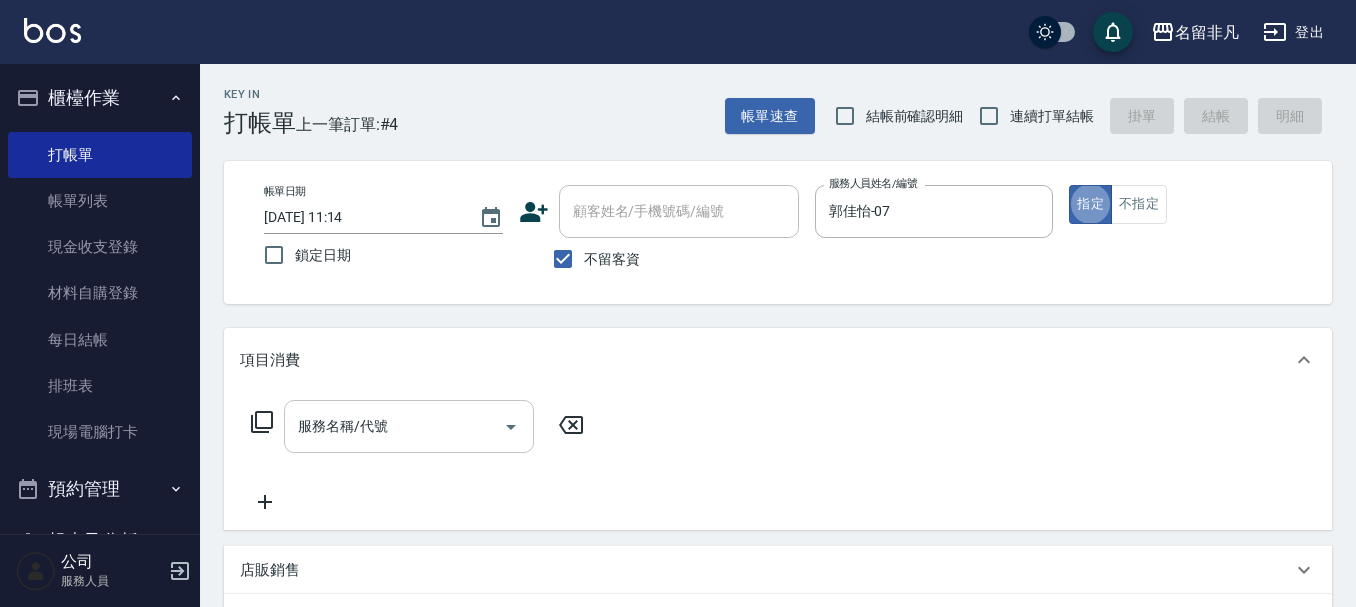 click on "服務名稱/代號" at bounding box center [394, 426] 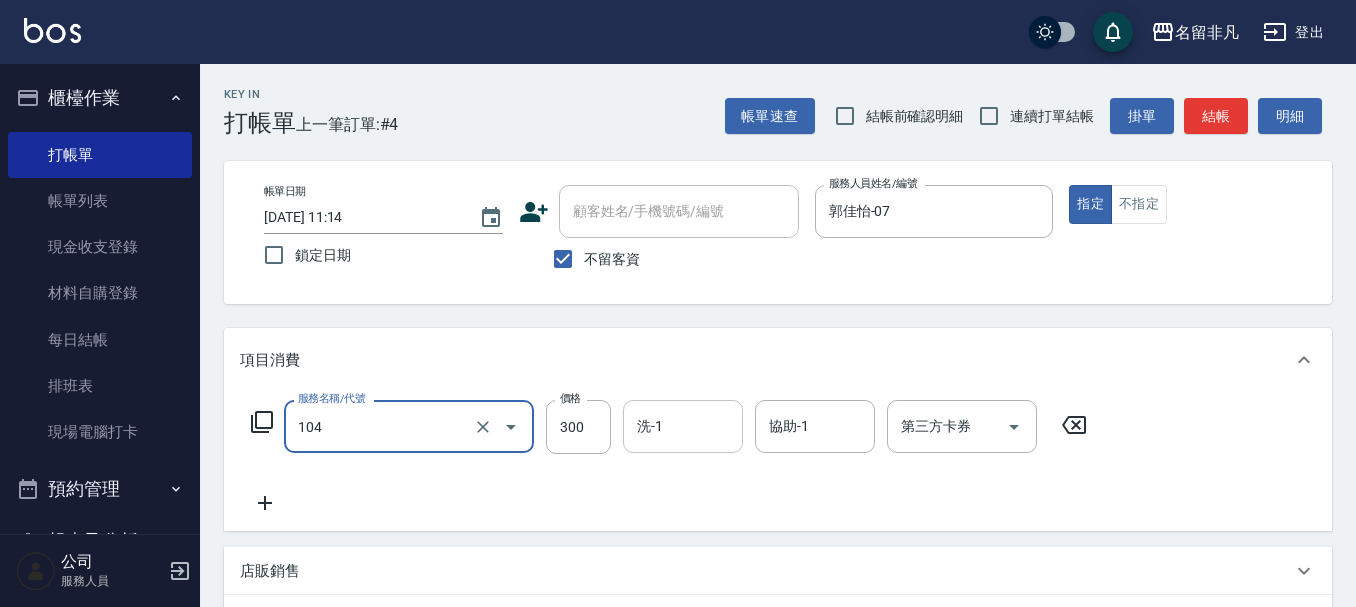 click on "洗-1" at bounding box center (683, 426) 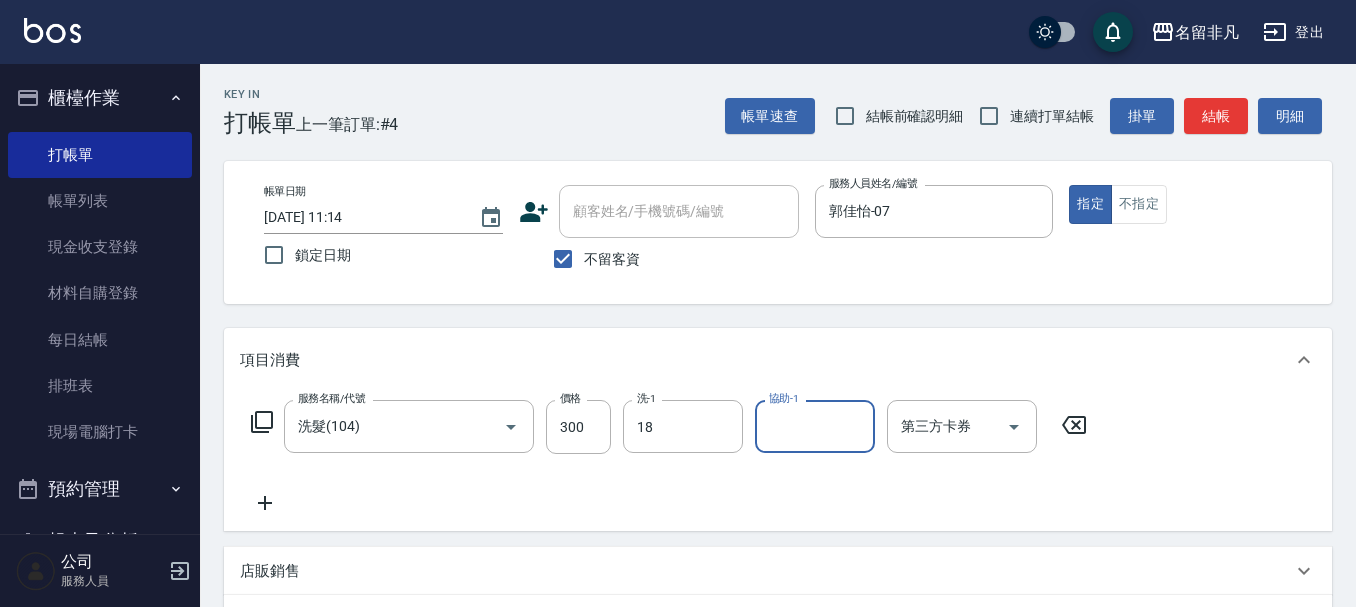 type on "[PERSON_NAME]-18" 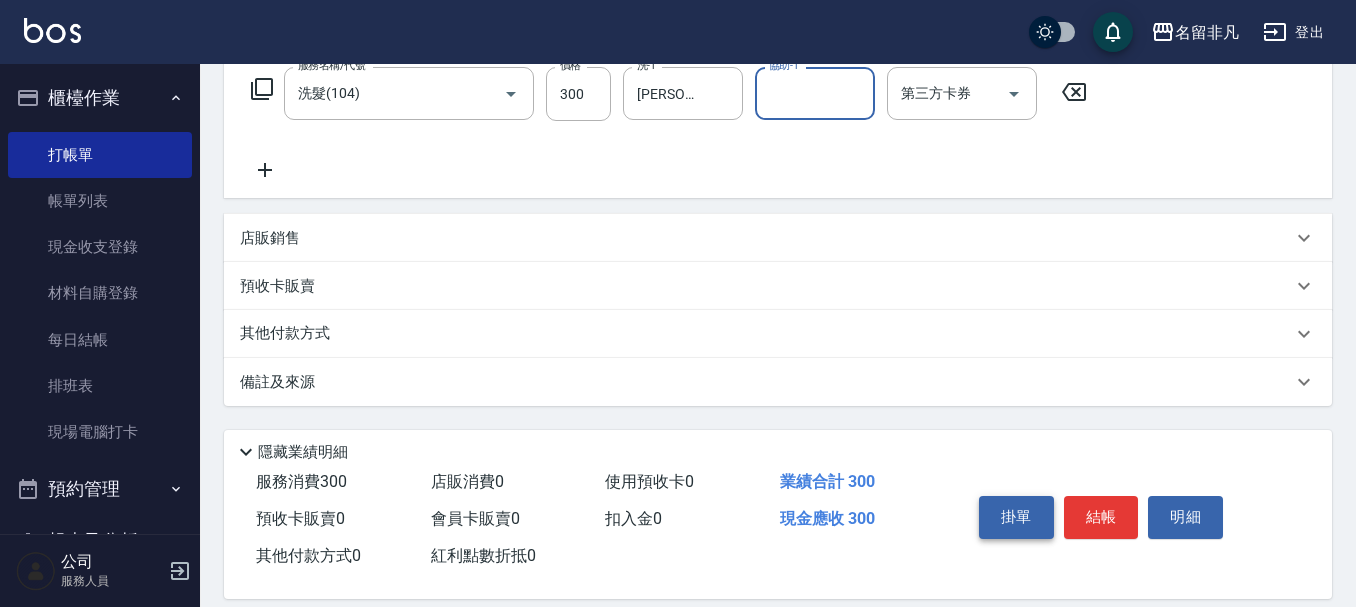 scroll, scrollTop: 358, scrollLeft: 0, axis: vertical 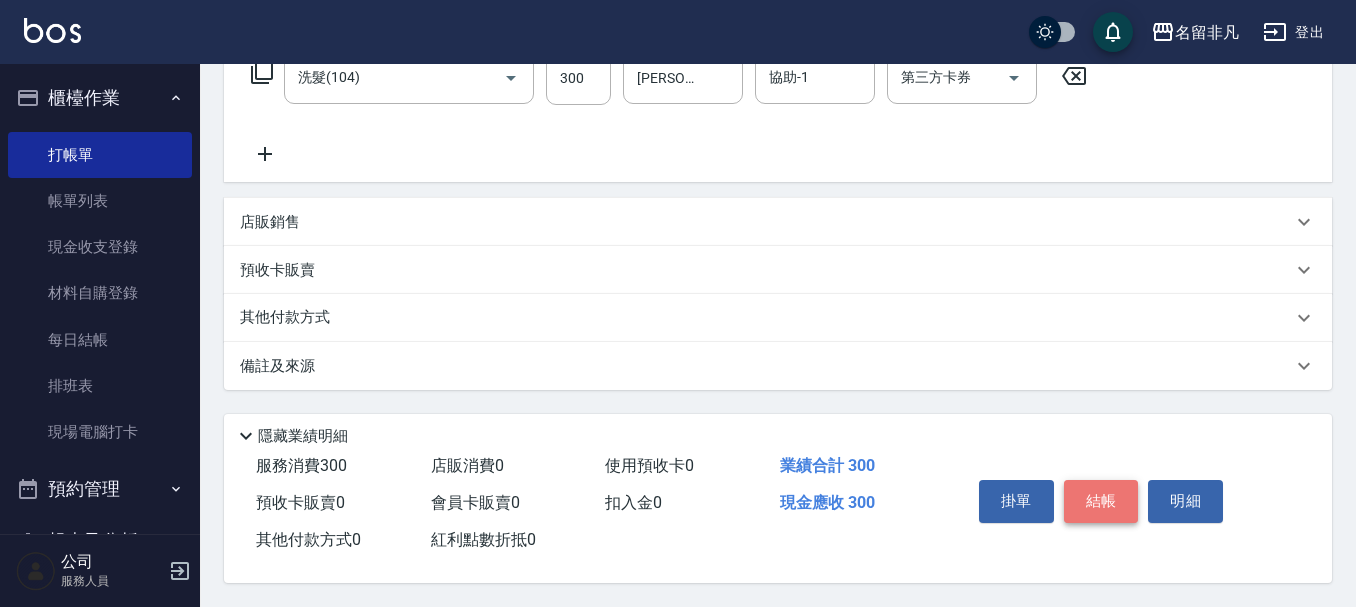 click on "結帳" at bounding box center [1101, 501] 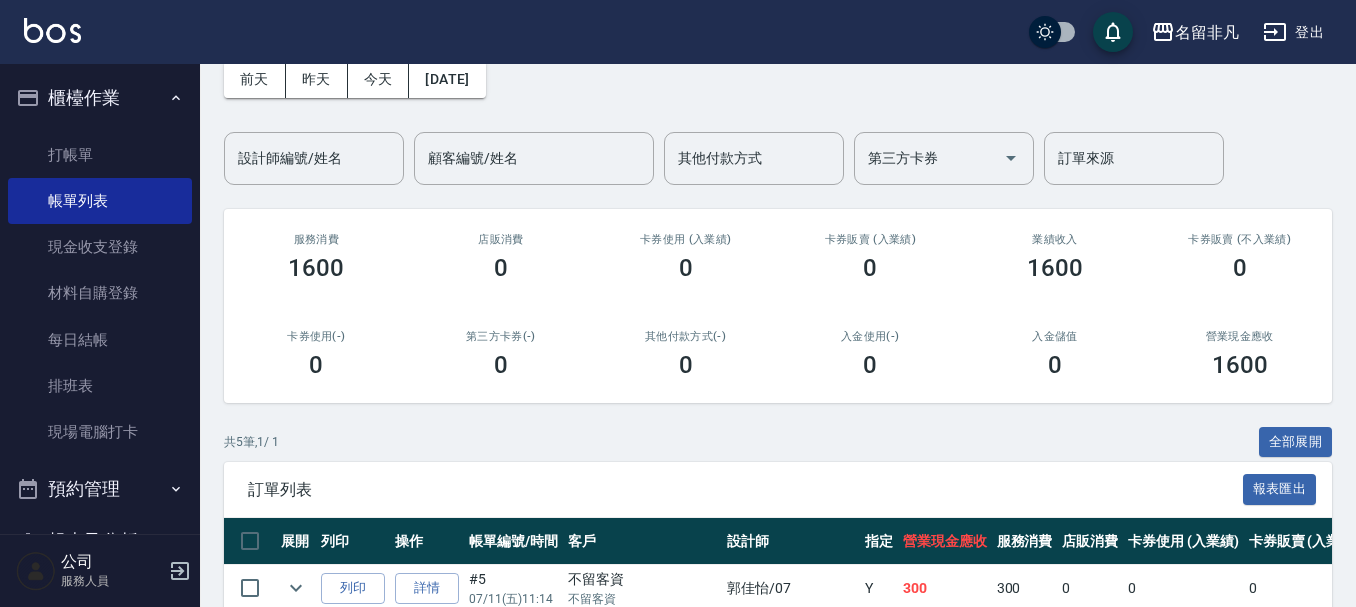 scroll, scrollTop: 200, scrollLeft: 0, axis: vertical 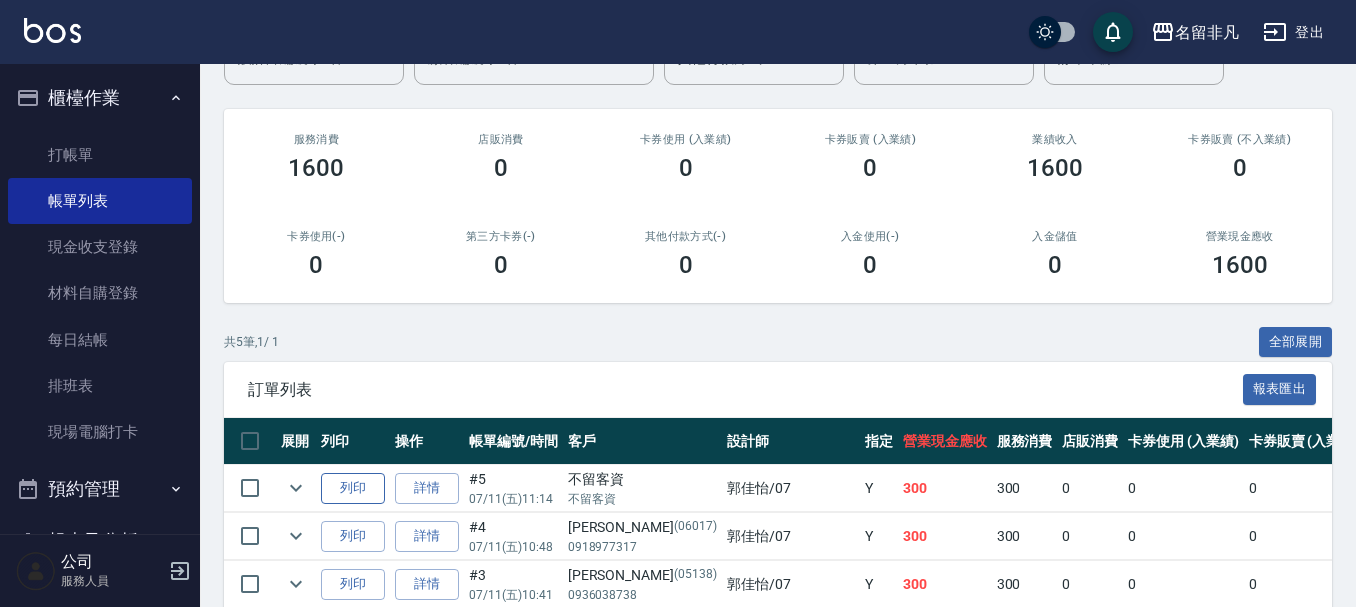 click on "列印" at bounding box center (353, 488) 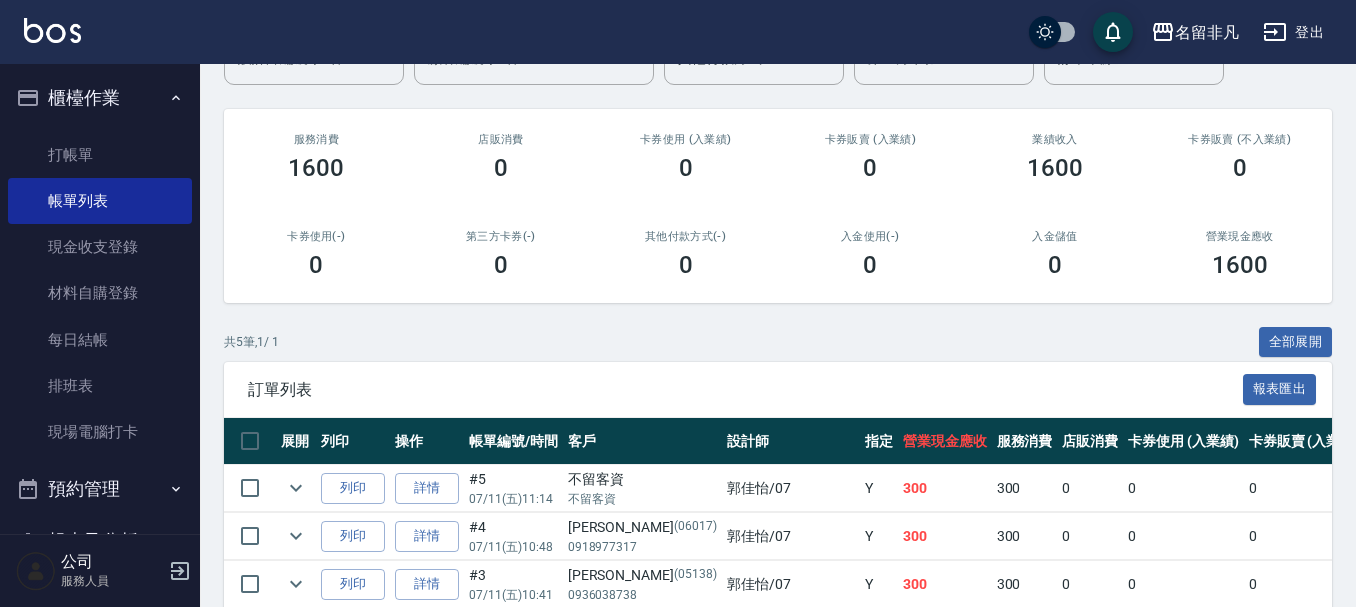click on "櫃檯作業" at bounding box center [100, 98] 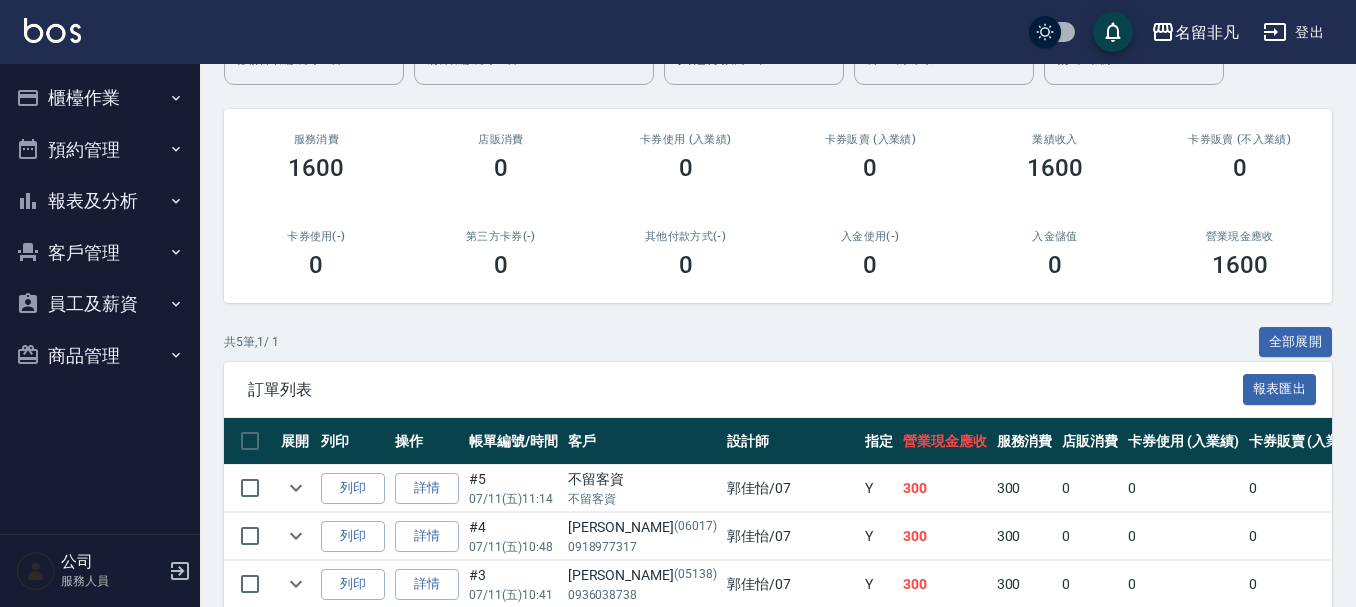 click on "報表及分析" at bounding box center (100, 201) 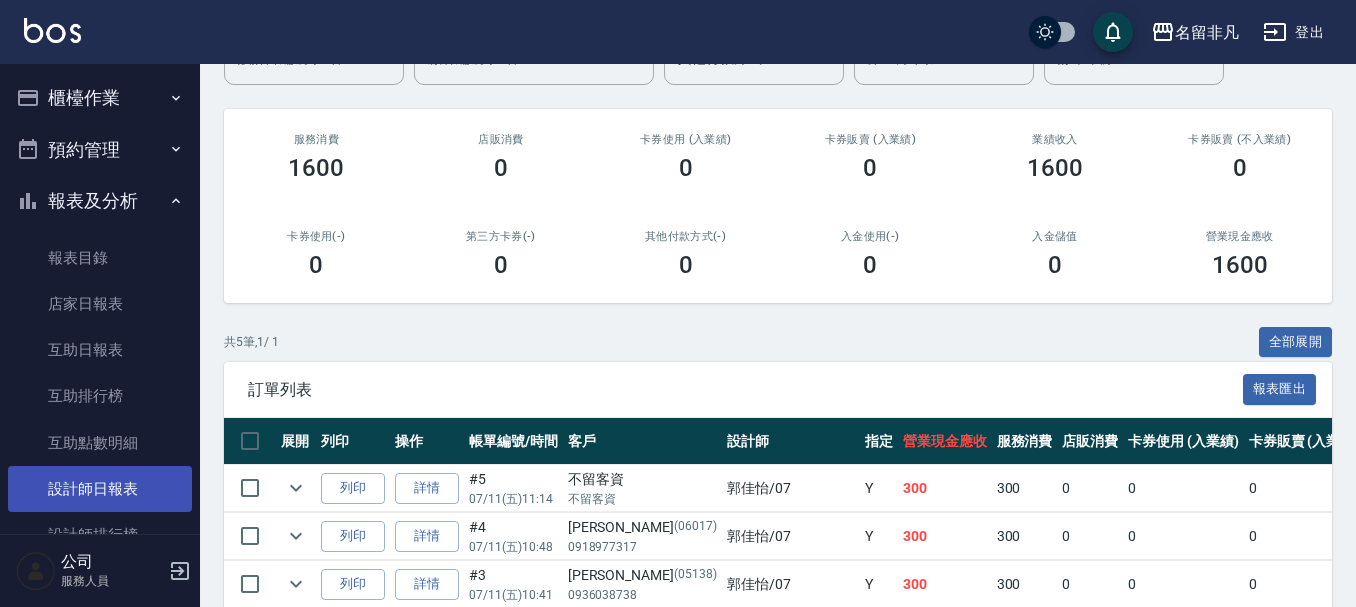click on "設計師日報表" at bounding box center (100, 489) 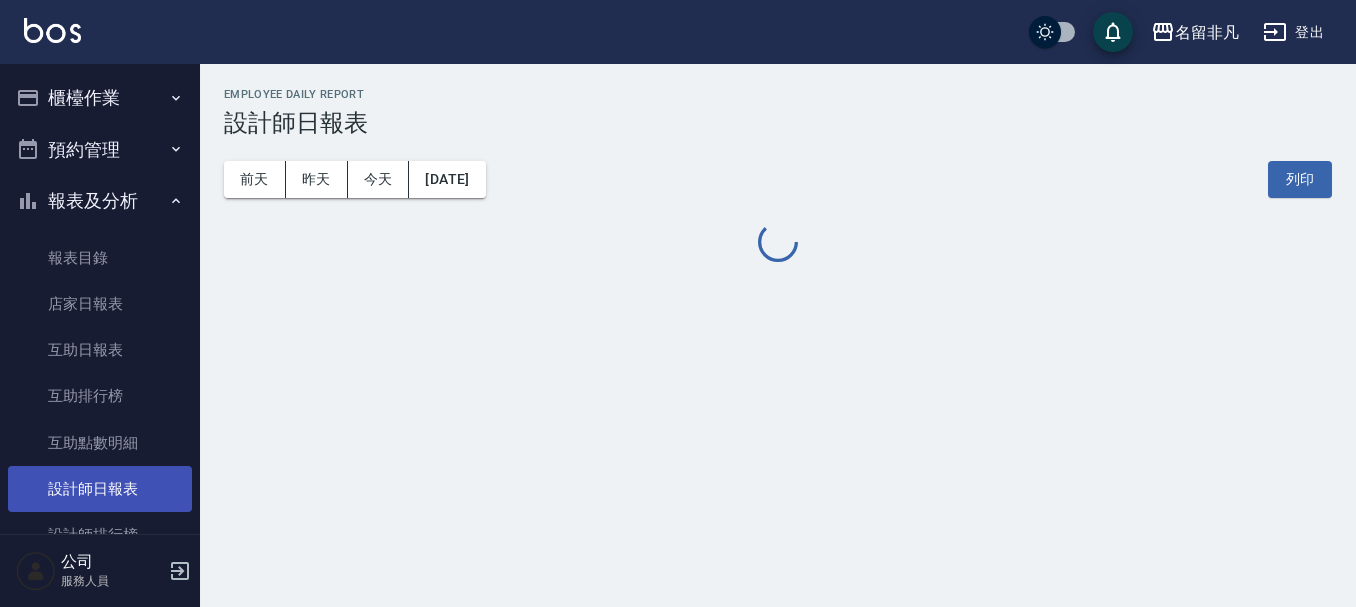 scroll, scrollTop: 0, scrollLeft: 0, axis: both 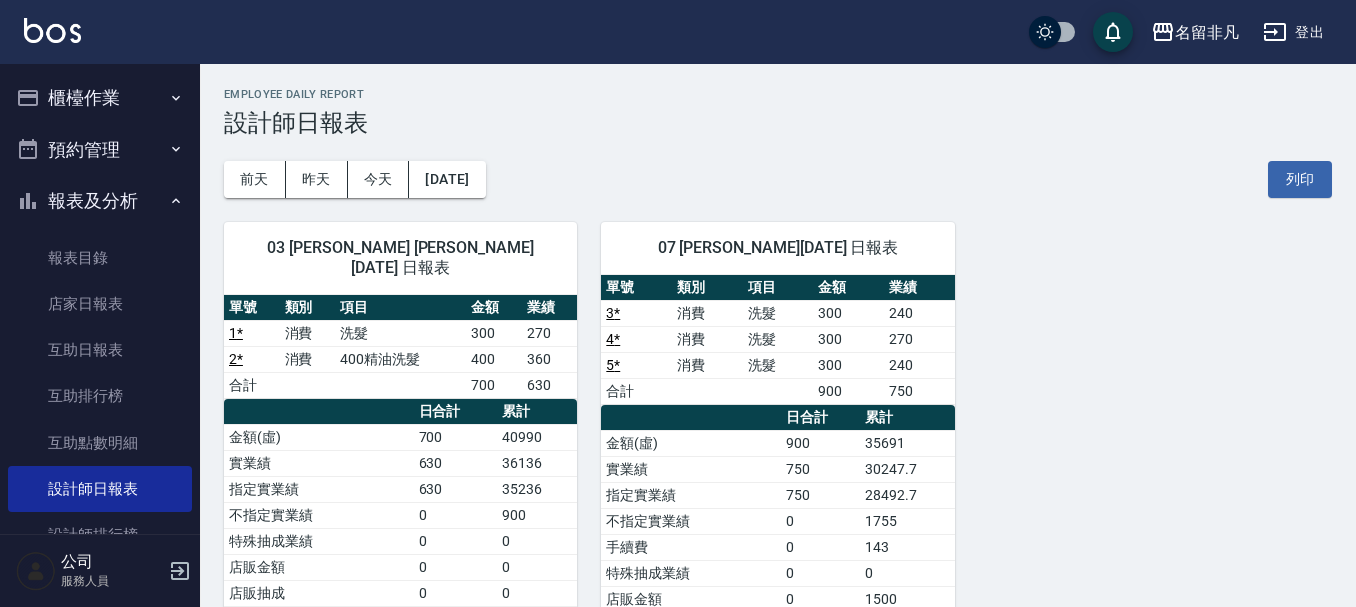 click on "03 [PERSON_NAME] [PERSON_NAME][DATE] 日報表  單號 類別 項目 金額 業績 1 * 消費 洗髮 300 270 2 * 消費 400精油洗髮 400 360 合計 700 630 日合計 累計 金額(虛) 700 40990 實業績 630 36136 指定實業績 630 35236 不指定實業績 0 900 特殊抽成業績 0 0 店販金額 0 0 店販抽成 0 0 互助使用(不含點) 0 80 互助使用(點) 0/0 2/60 總客數 2 57 指定客 2 53 不指定客 0 4 客單價 350 719.1 客項次(服務) 2 76 平均項次單價 350 539.3 07  [PERSON_NAME][DATE] 日報表  單號 類別 項目 金額 業績 3 * 消費 洗髮 300 240 4 * 消費 洗髮 300 270 5 * 消費 洗髮 300 240 合計 900 750 日合計 累計 金額(虛) 900 35691 實業績 750 30247.7 指定實業績 750 28492.7 不指定實業績 0 1755 手續費 0 143 特殊抽成業績 0 0 店販金額 0 1500 店販抽成 0 450 互助使用(不含點) 0 20 互助使用(點) 2/60 33/990 互助獲得 0 4 總客數 3 49 指定客 3 44 不指定客 0 5 客單價 300 728.4 客項次(服務) 3 68 300 1 *" at bounding box center [766, 547] 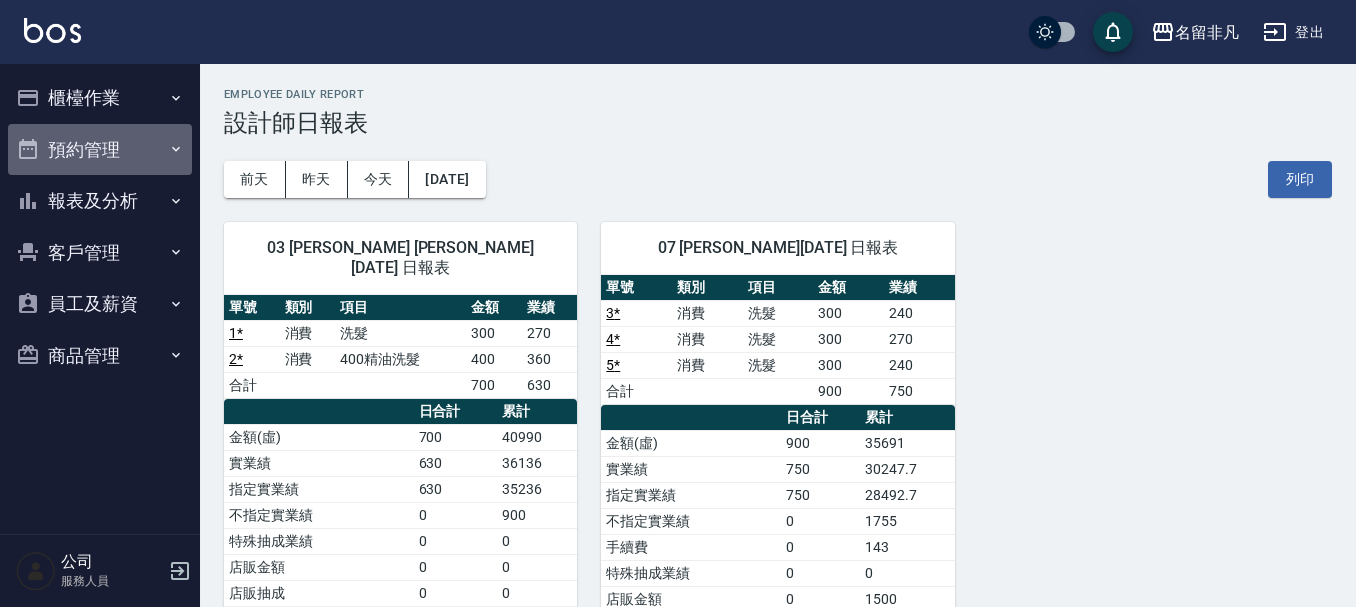 click on "預約管理" at bounding box center [100, 150] 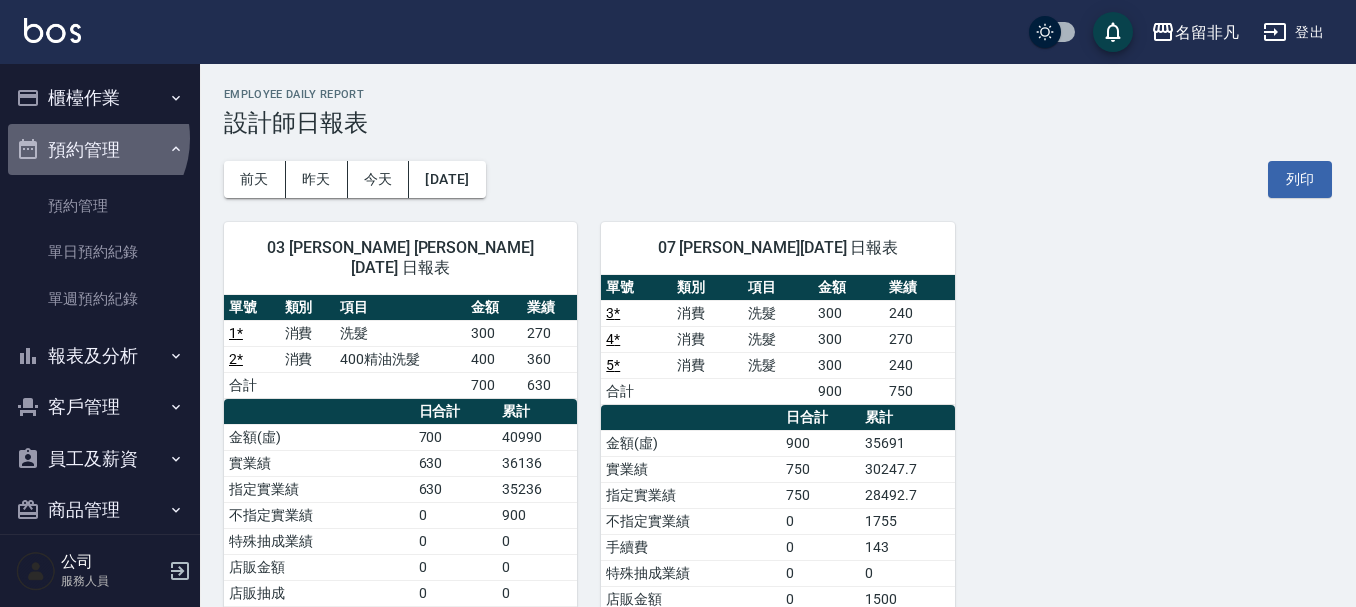 click on "預約管理" at bounding box center [100, 150] 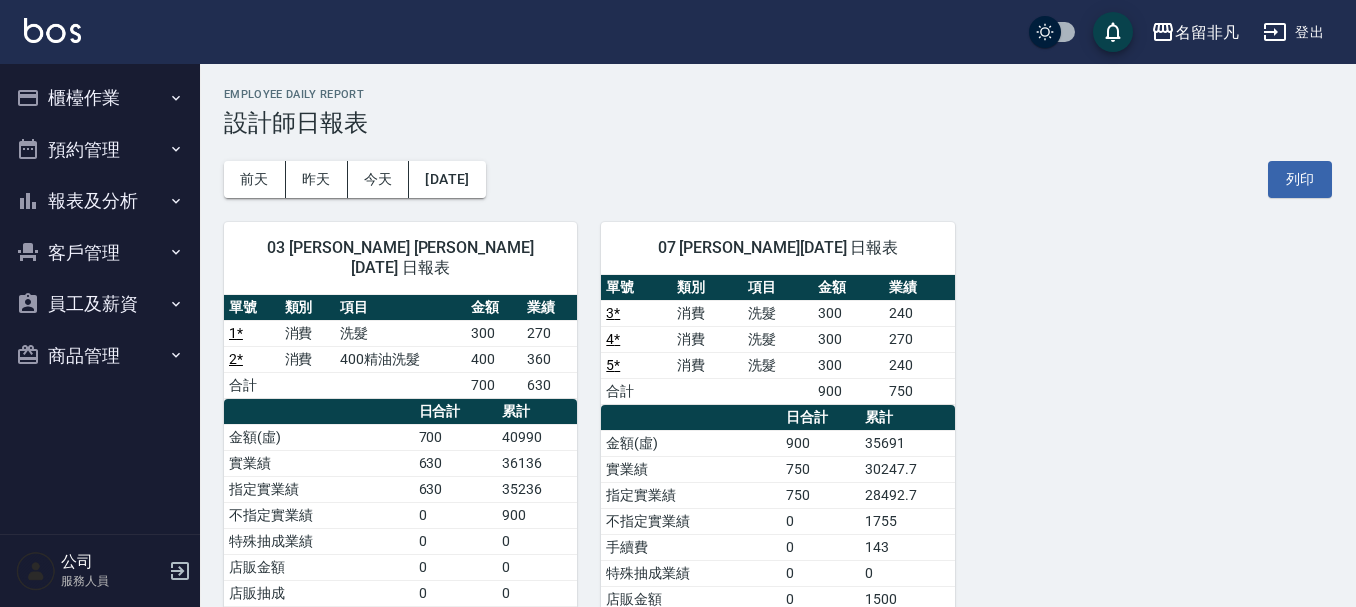 click on "櫃檯作業" at bounding box center [100, 98] 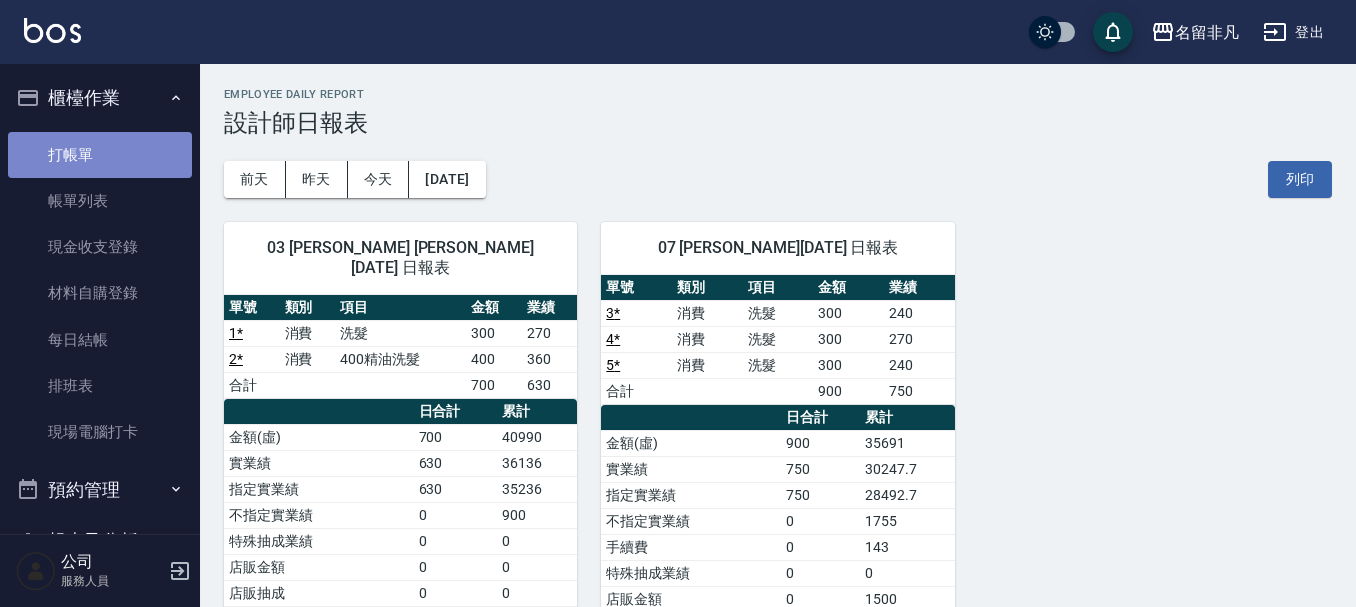 click on "打帳單" at bounding box center [100, 155] 